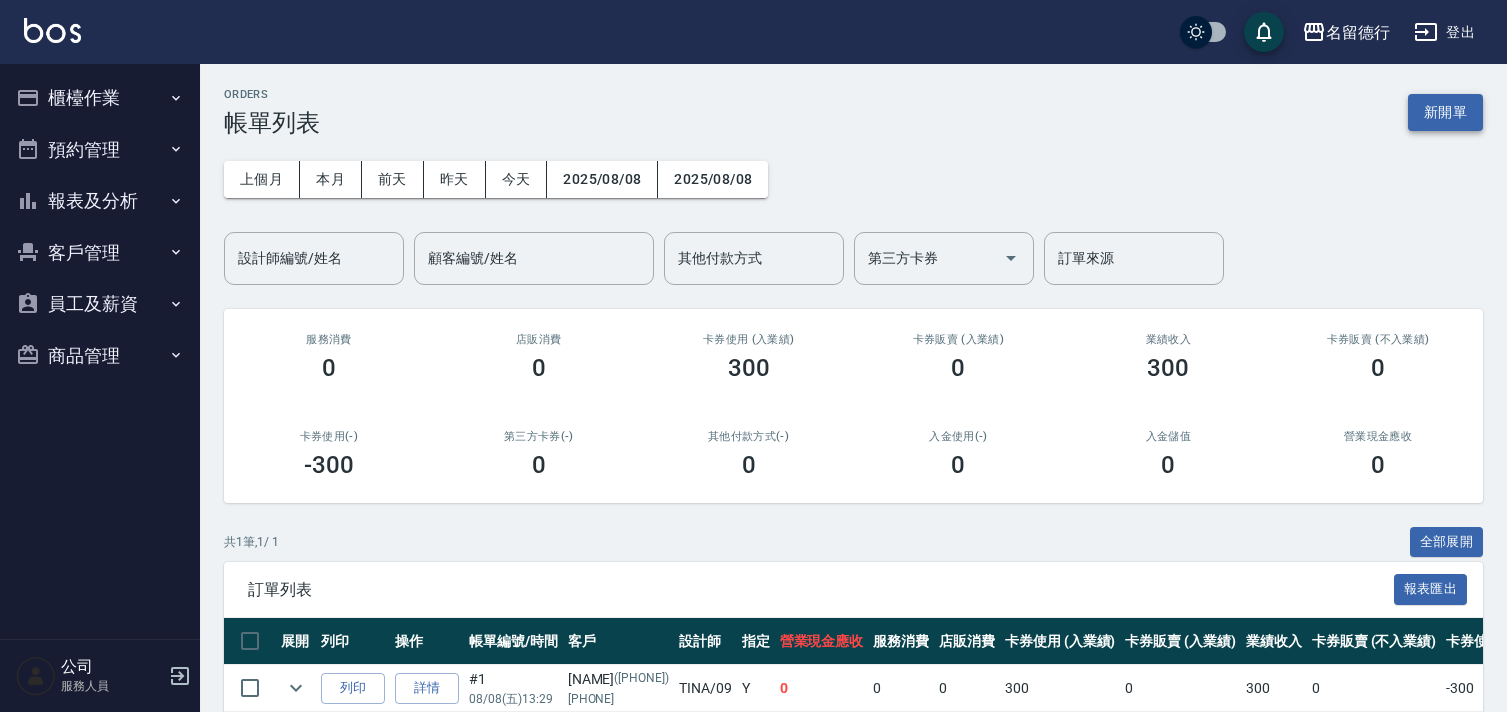 scroll, scrollTop: 0, scrollLeft: 0, axis: both 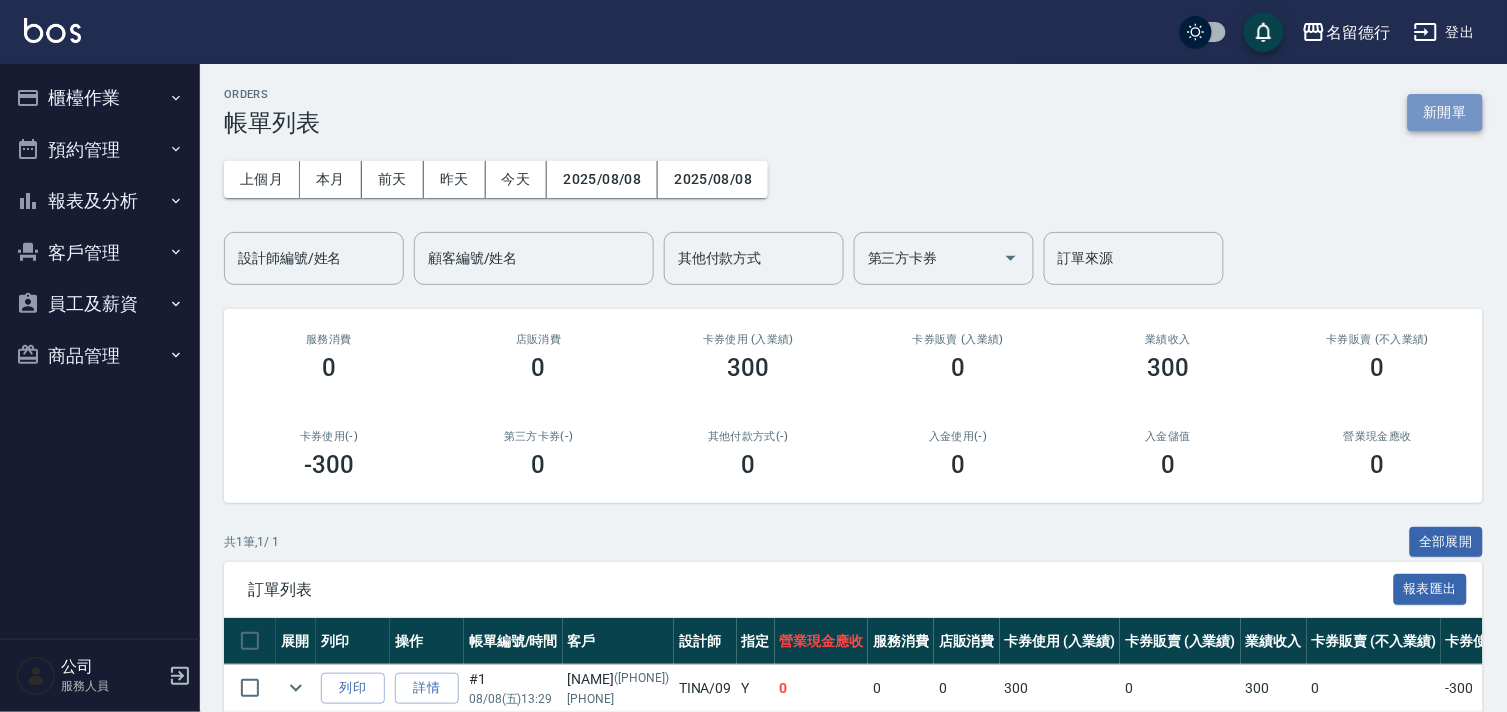 click on "新開單" at bounding box center (1445, 112) 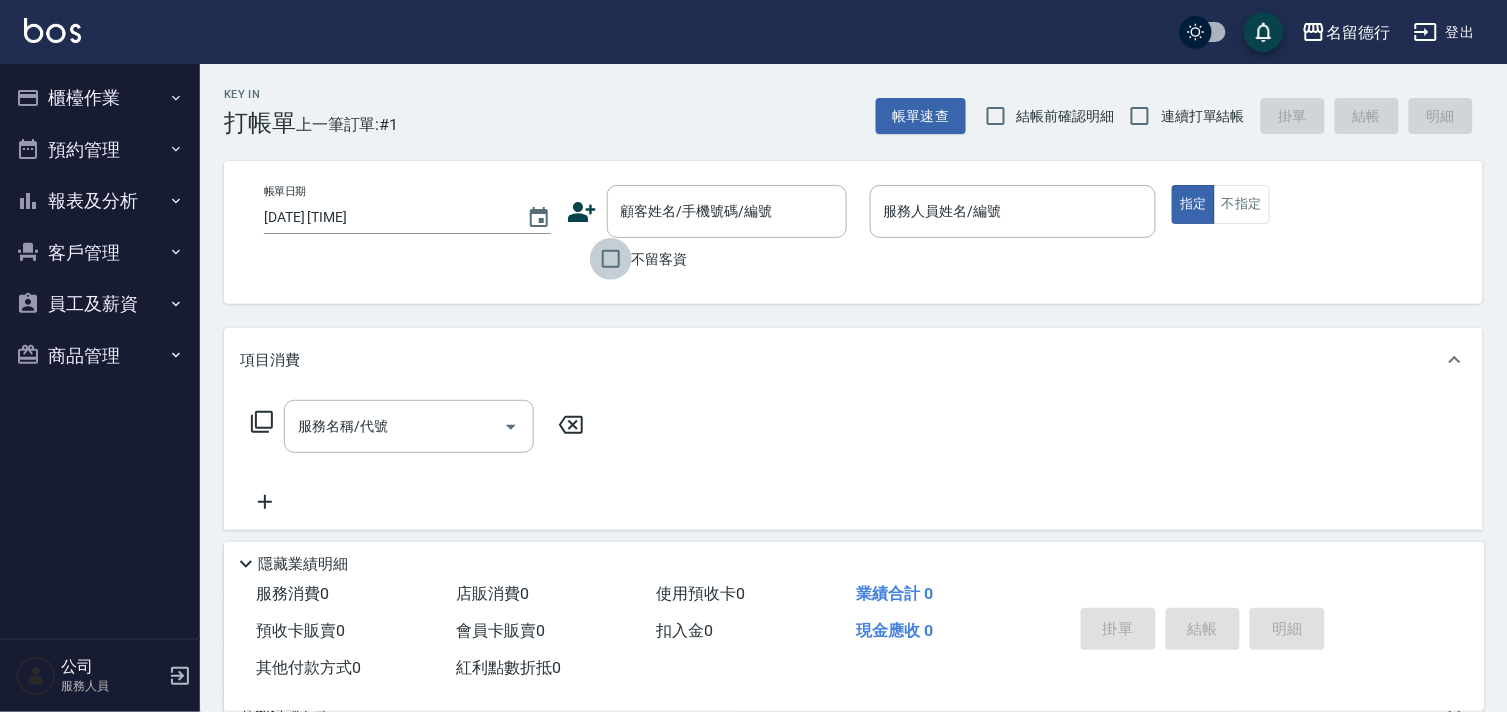 click on "不留客資" at bounding box center [611, 259] 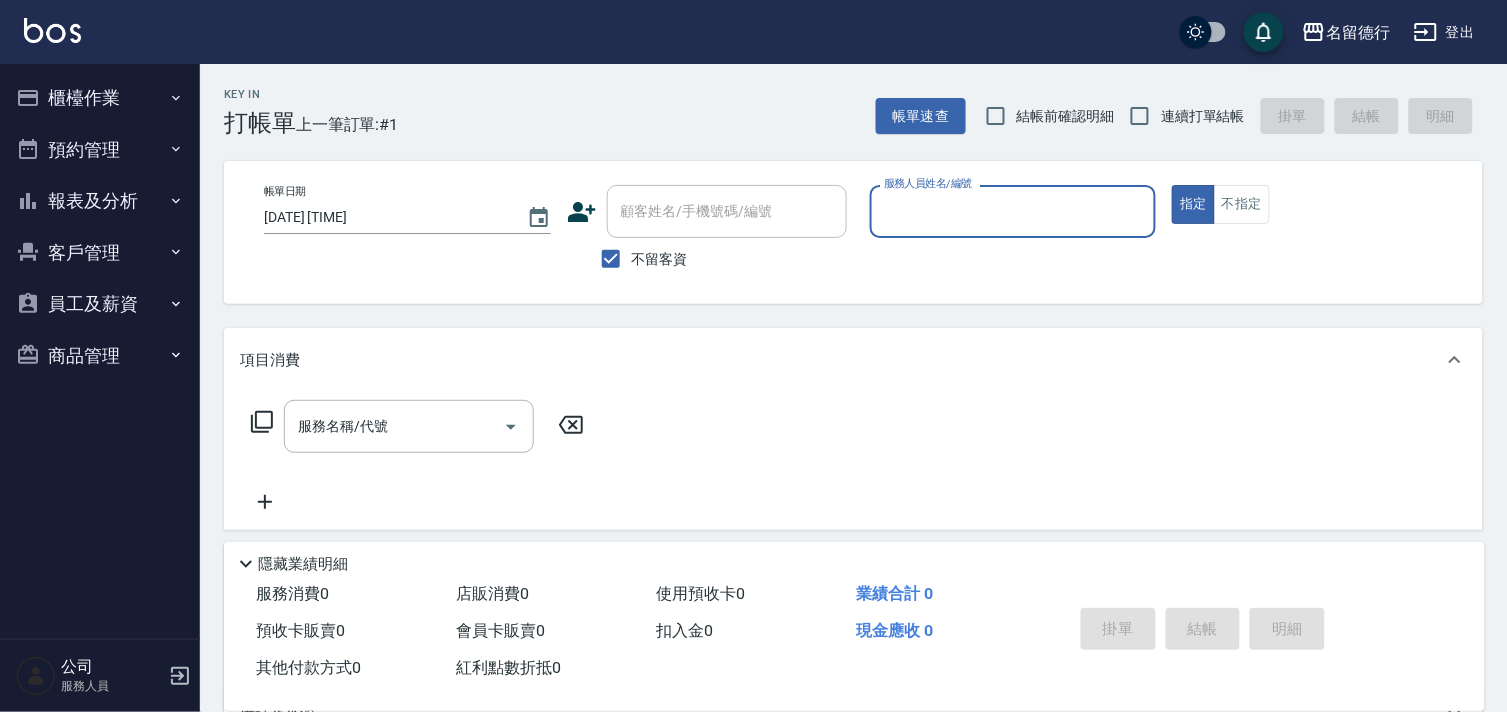 click on "服務人員姓名/編號" at bounding box center [1013, 211] 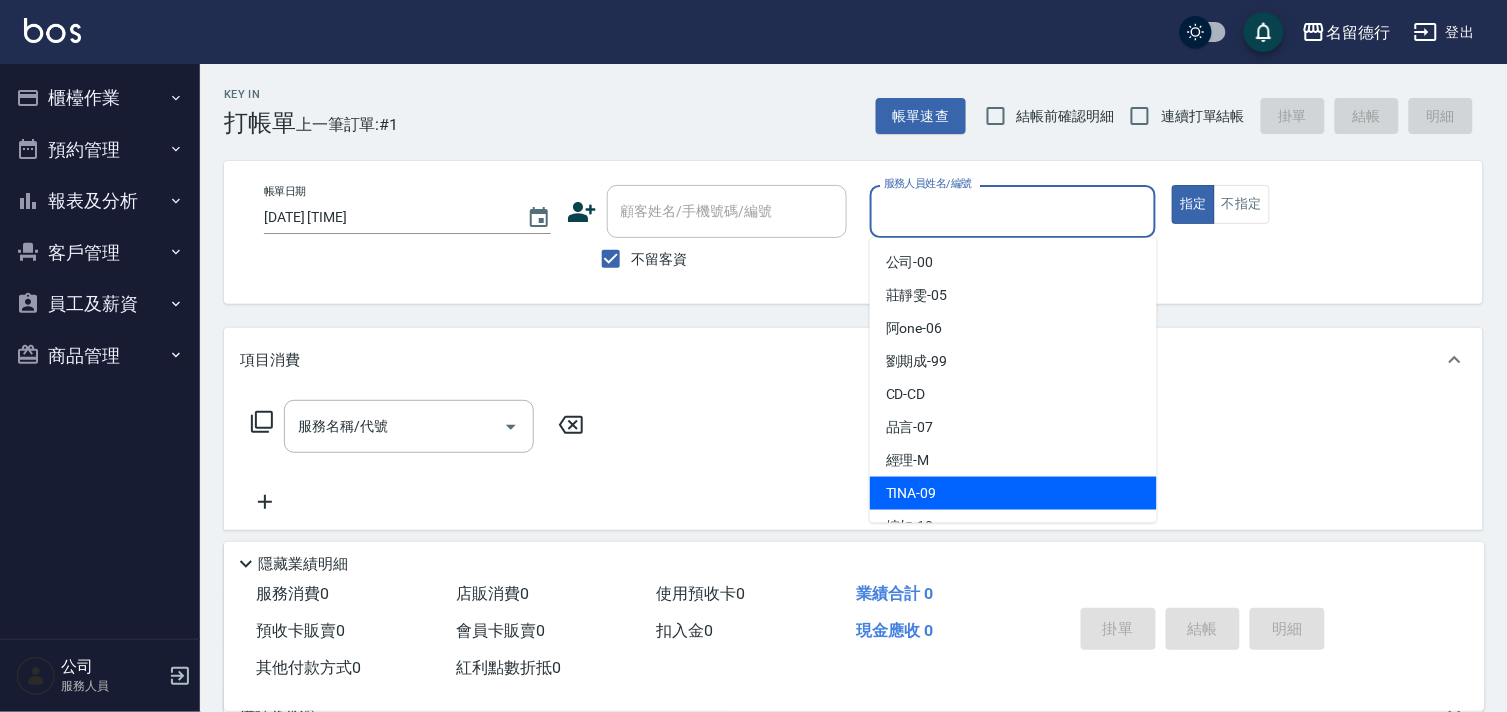click on "TINA -09" at bounding box center [911, 493] 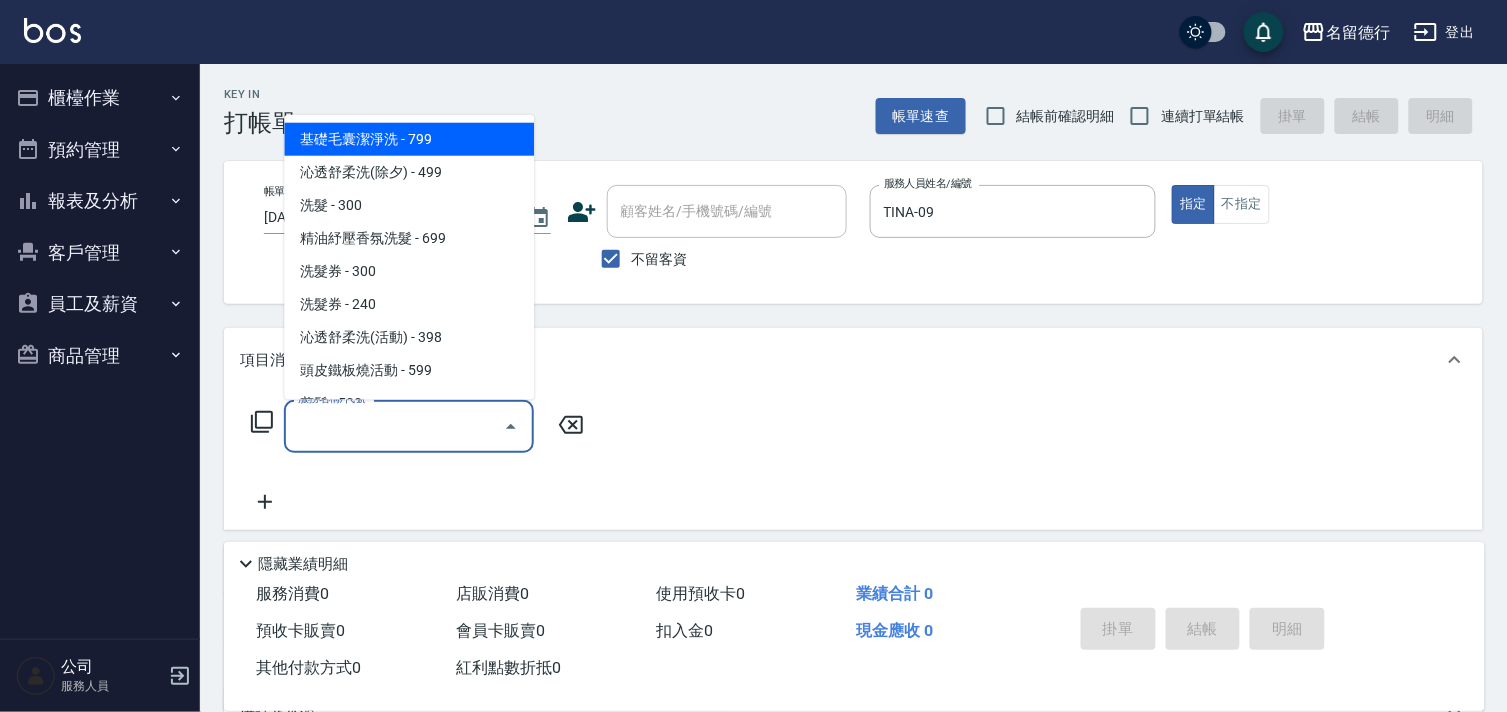 click on "服務名稱/代號" at bounding box center (394, 426) 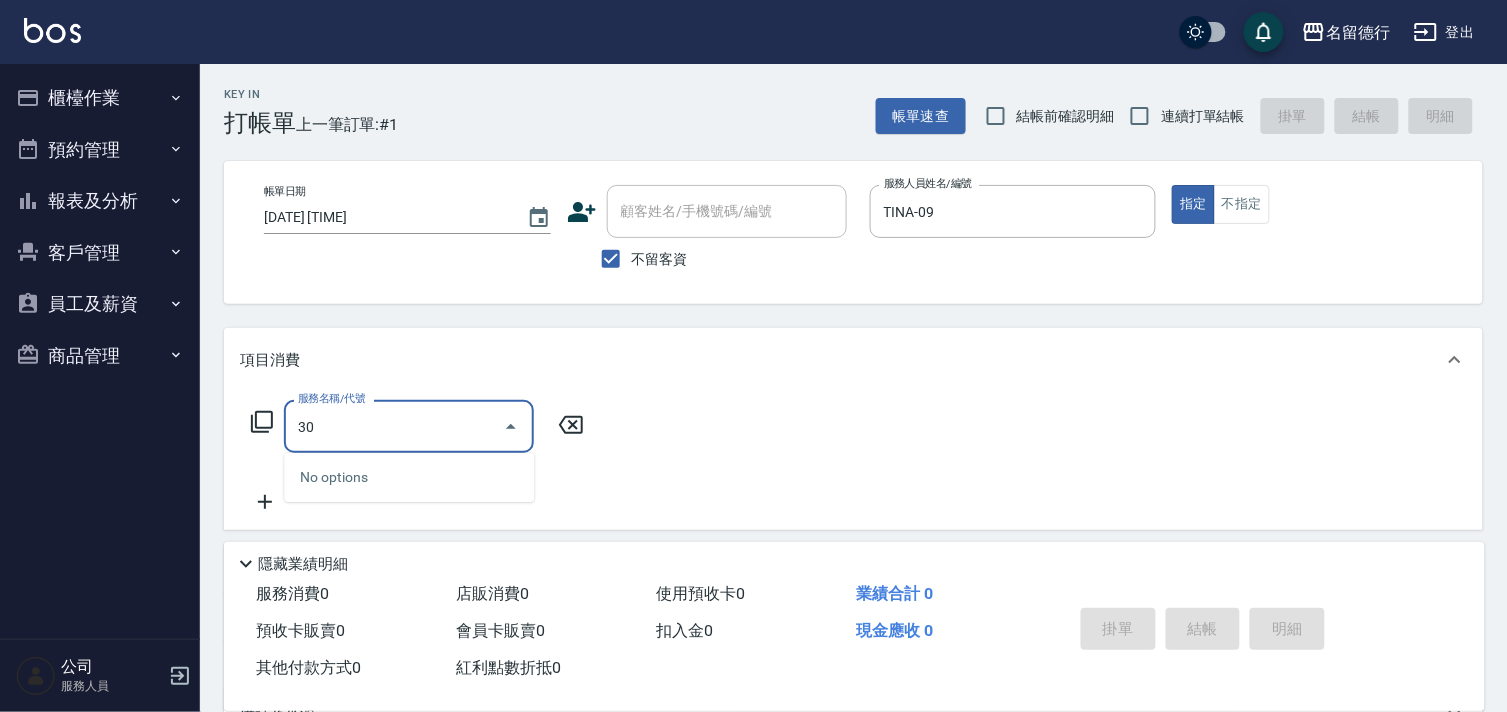 type on "302" 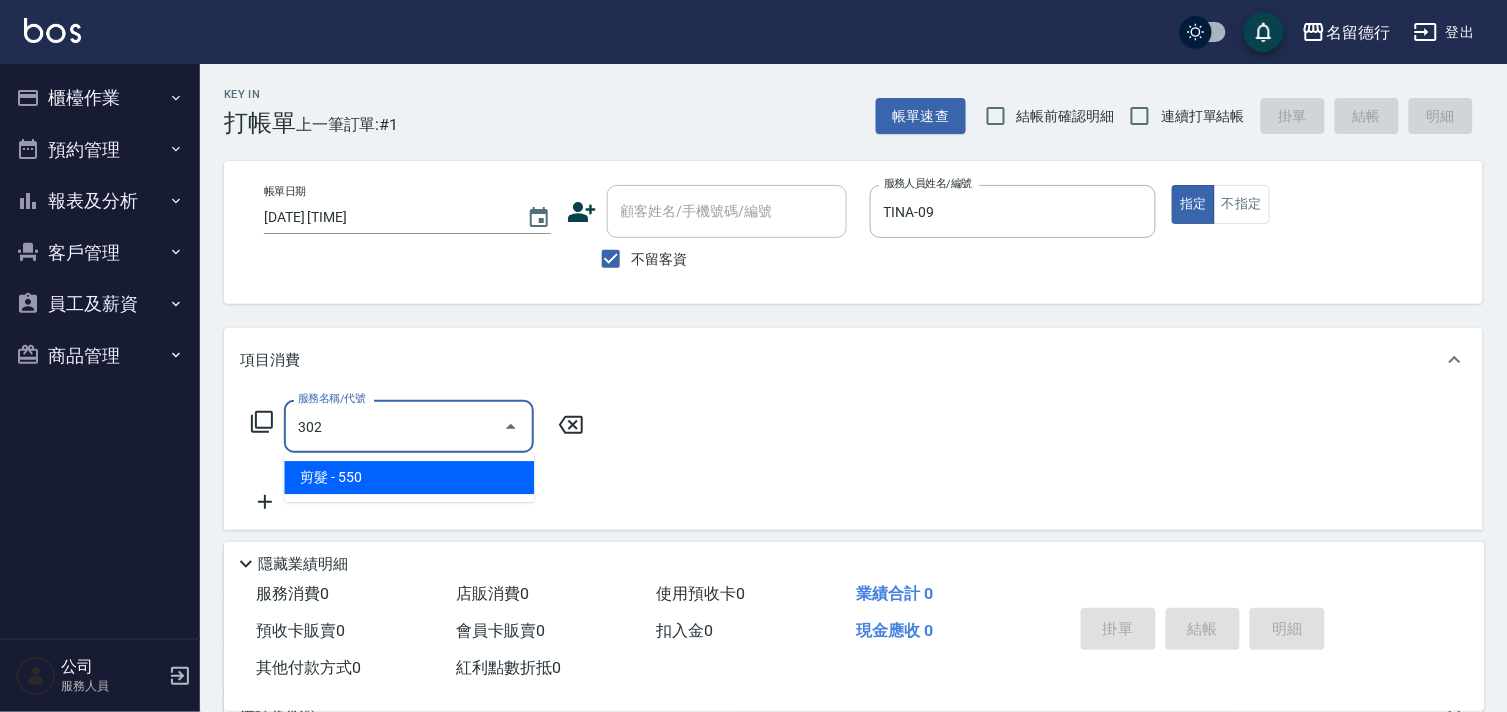 click on "剪髮 - 550" at bounding box center (409, 477) 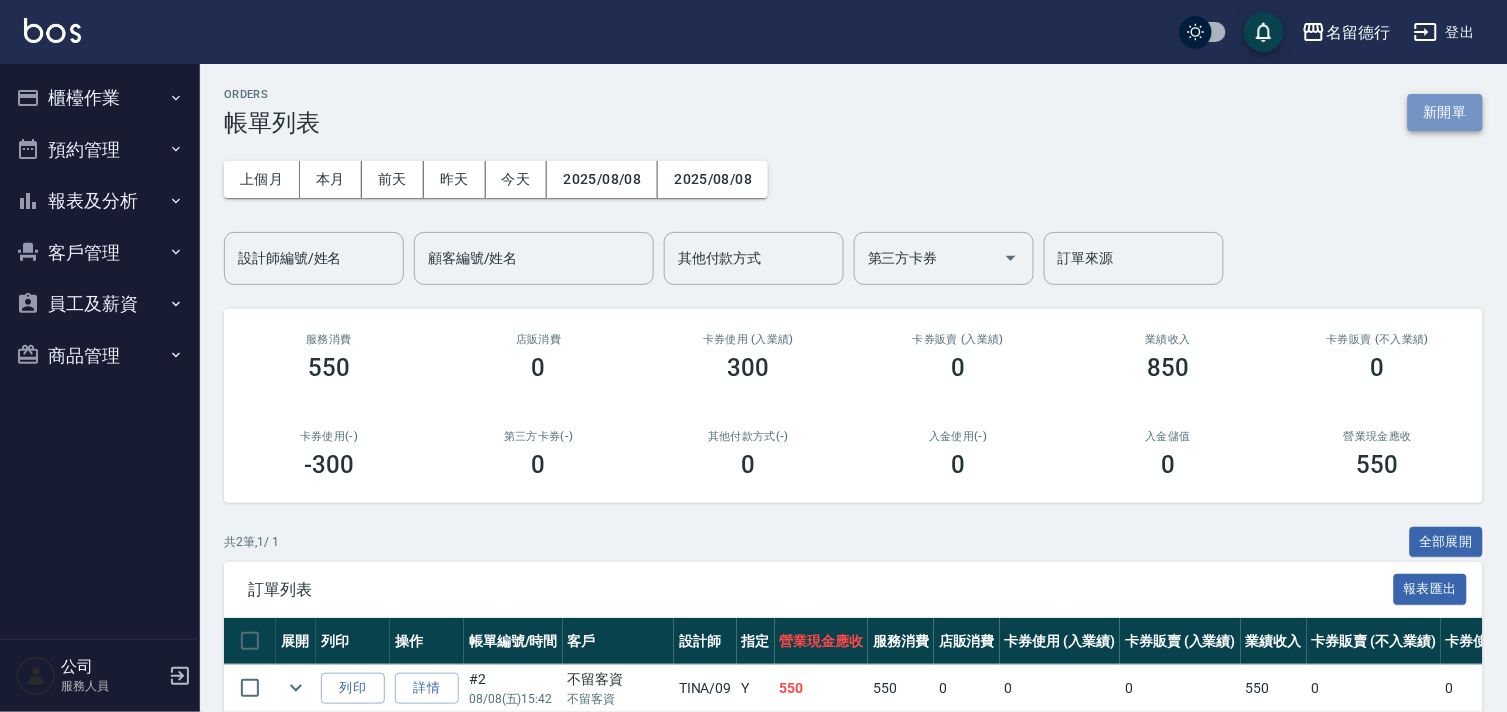 click on "新開單" at bounding box center (1445, 112) 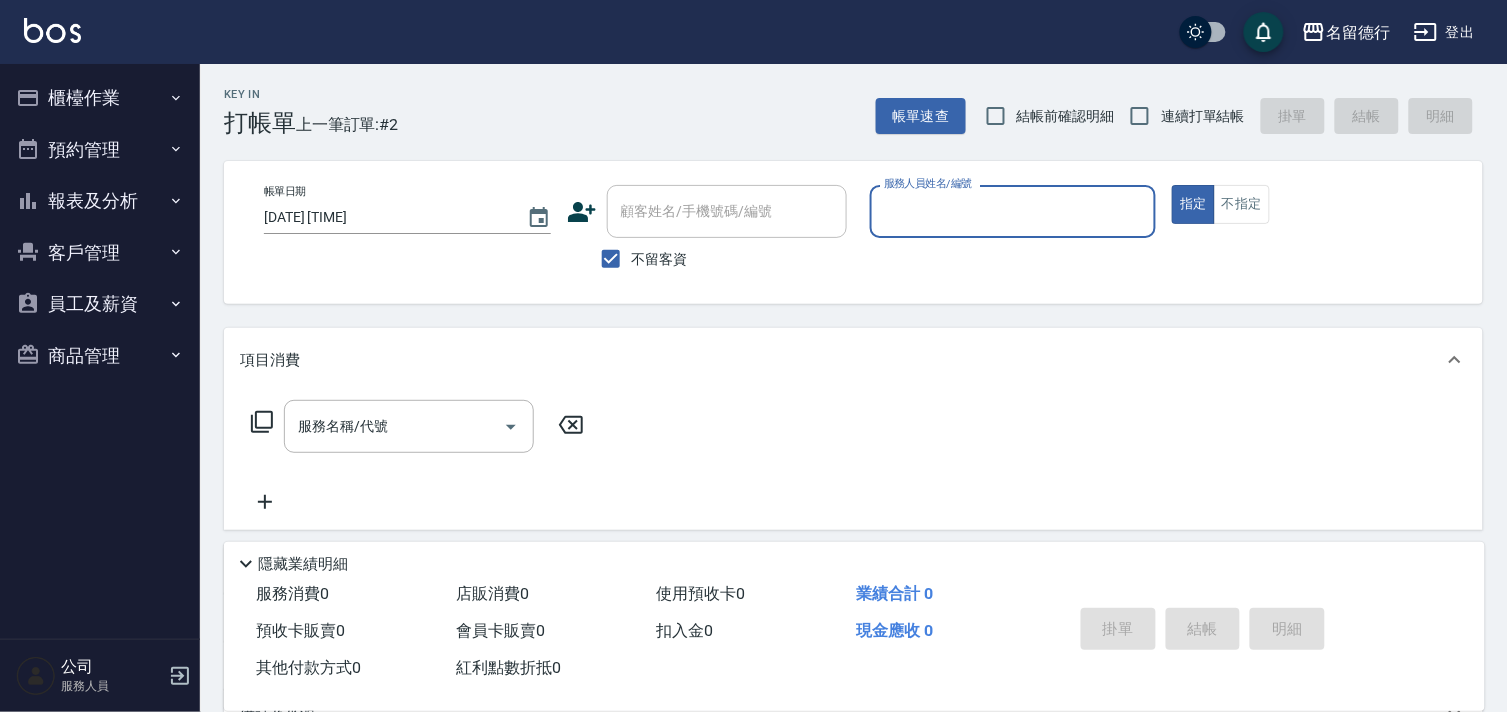 click on "服務人員姓名/編號" at bounding box center [1013, 211] 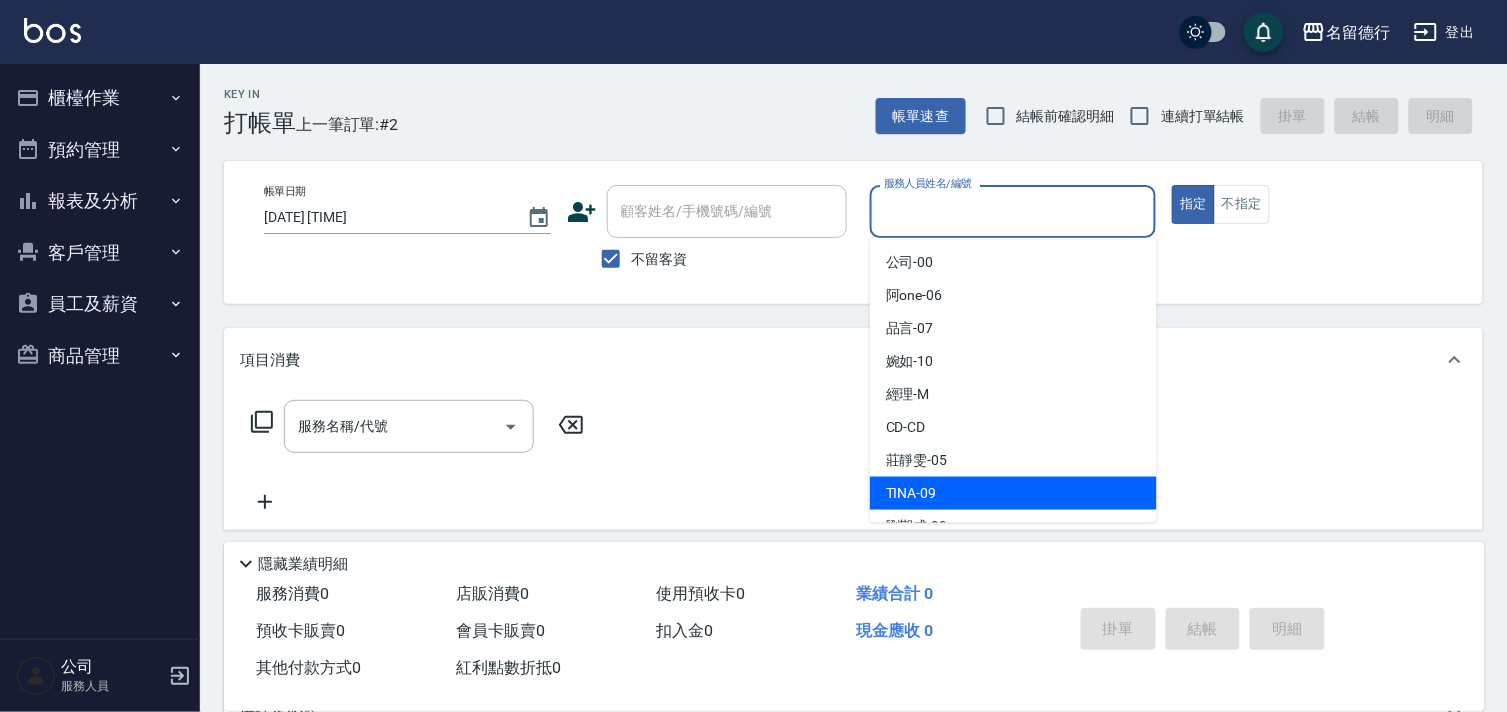 click on "TINA -09" at bounding box center (911, 493) 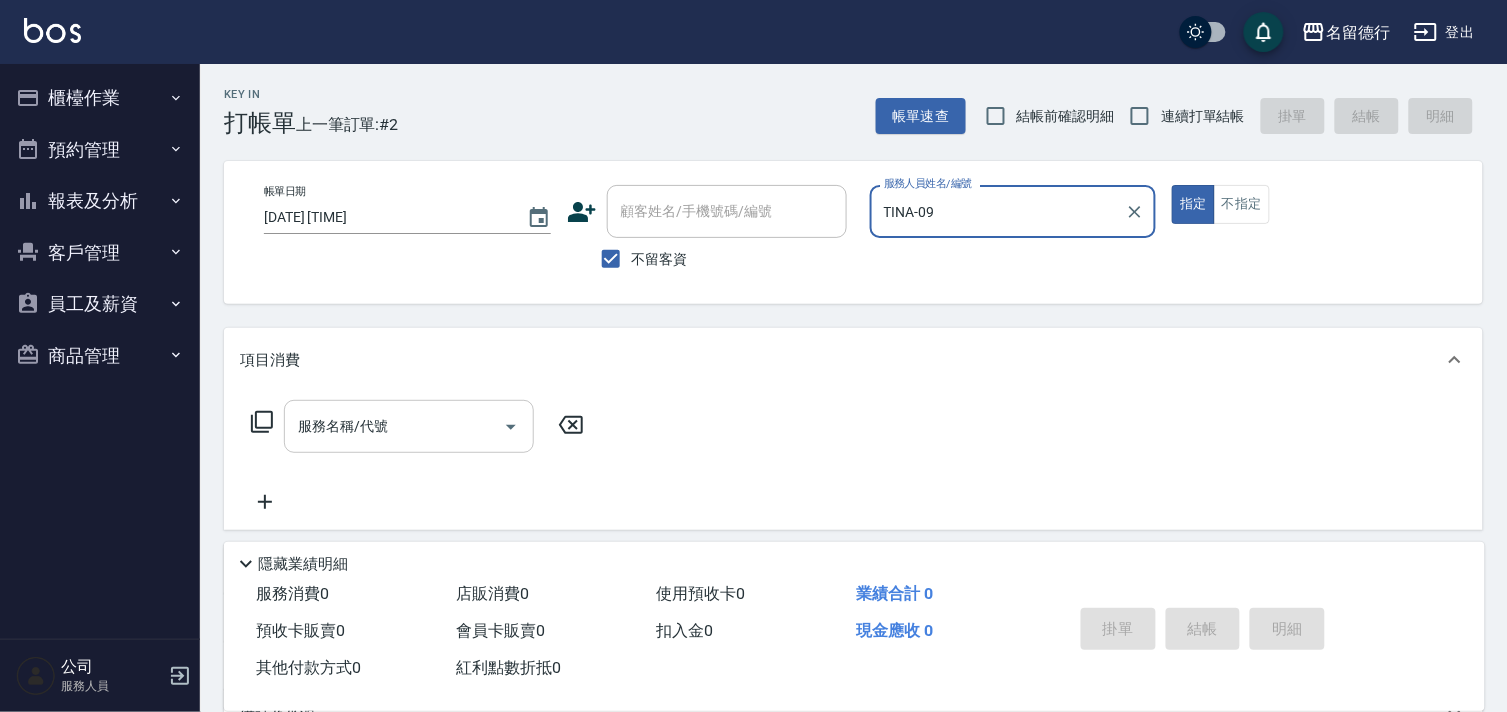 click on "服務名稱/代號" at bounding box center (394, 426) 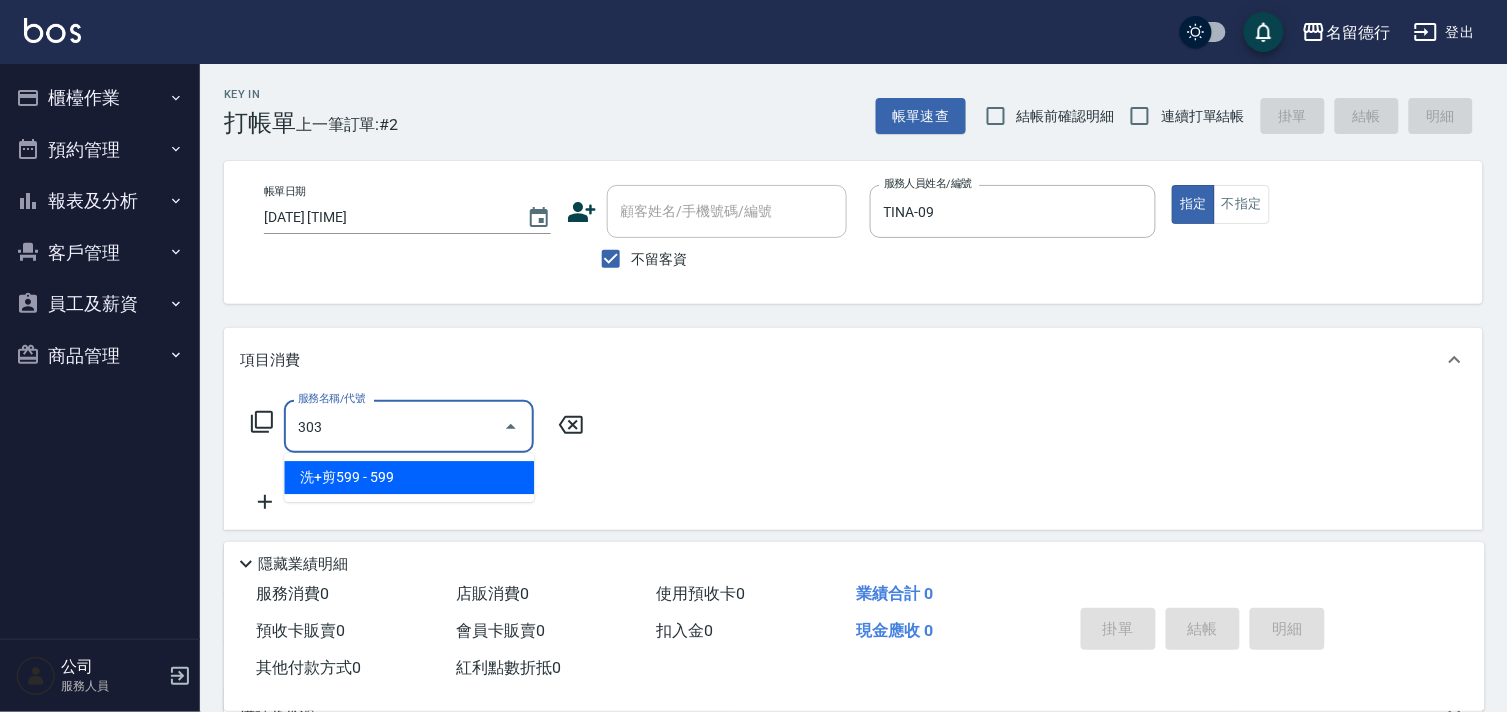 click on "洗+剪599 - 599" at bounding box center [409, 477] 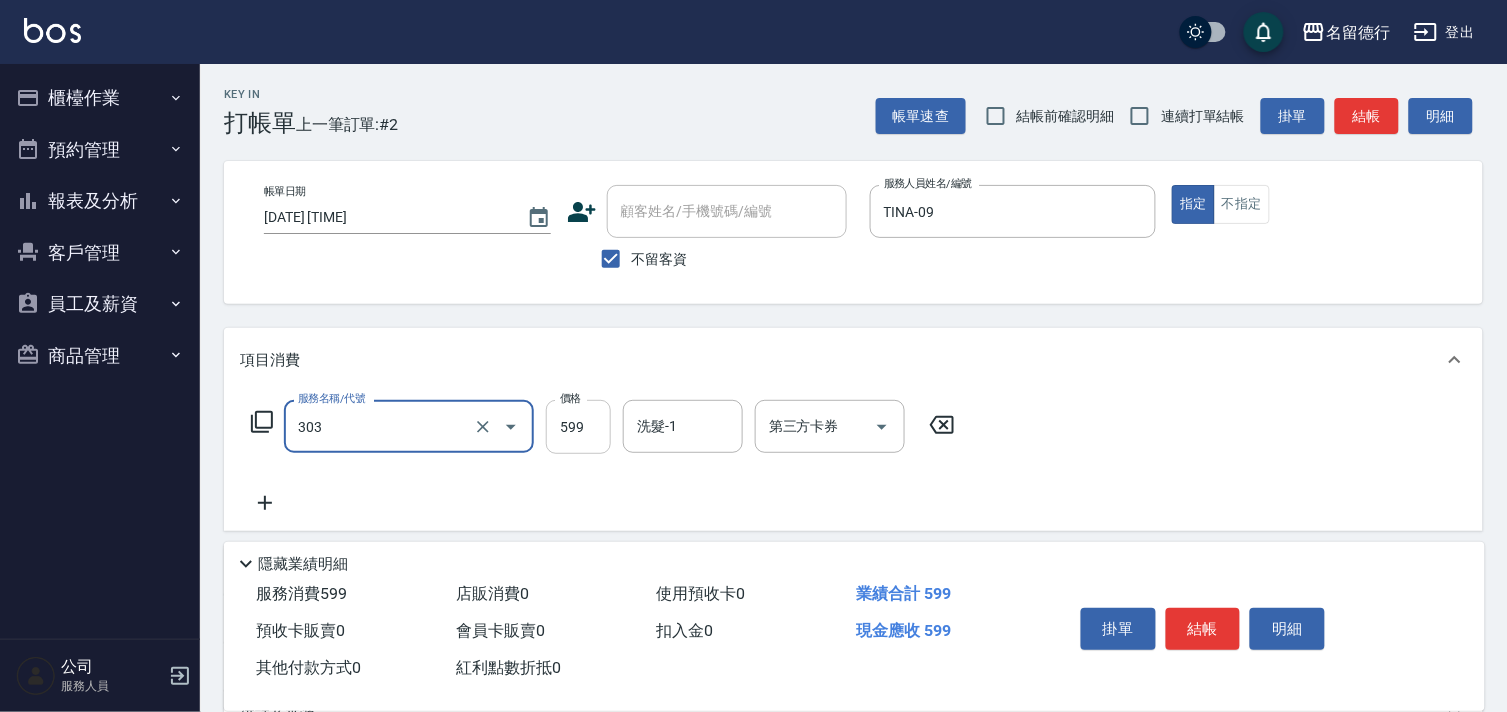 type on "洗+剪599(303)" 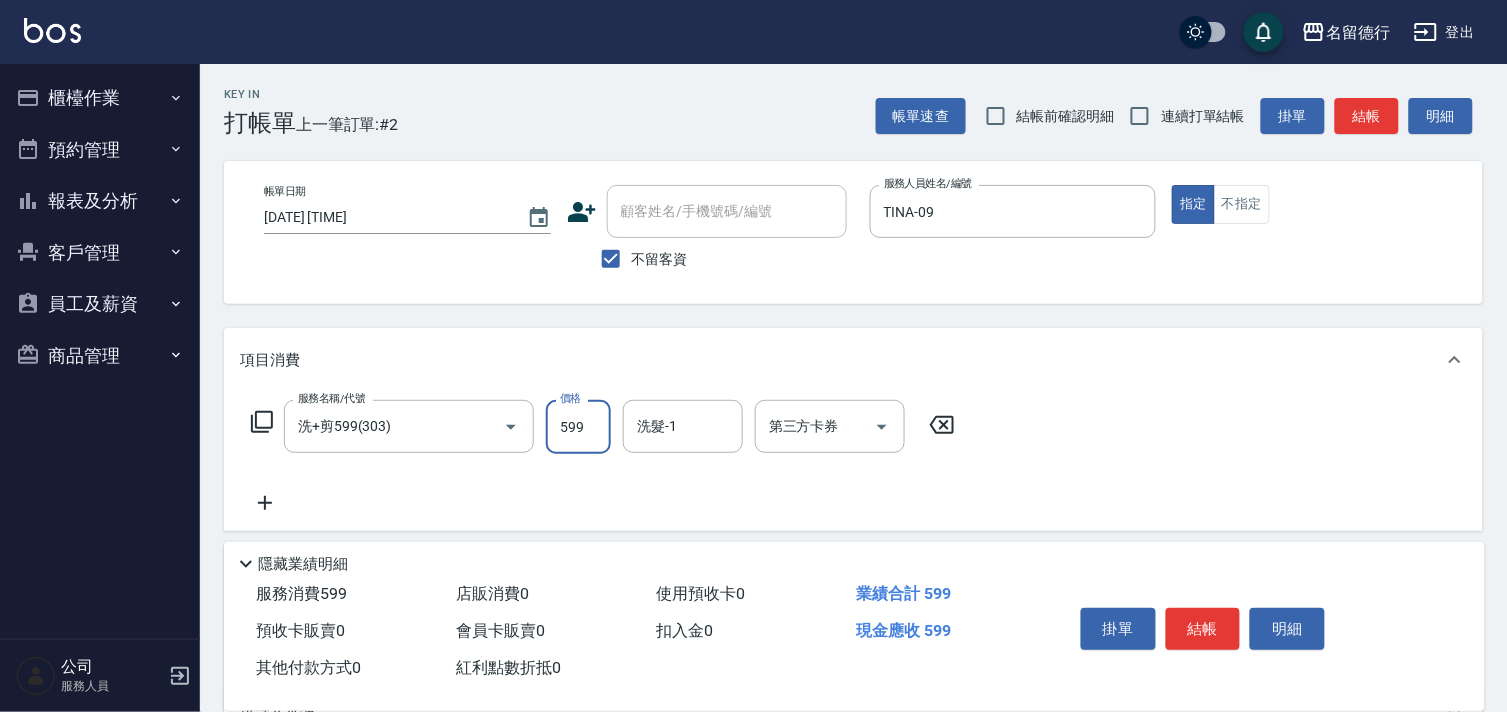 click on "599" at bounding box center (578, 427) 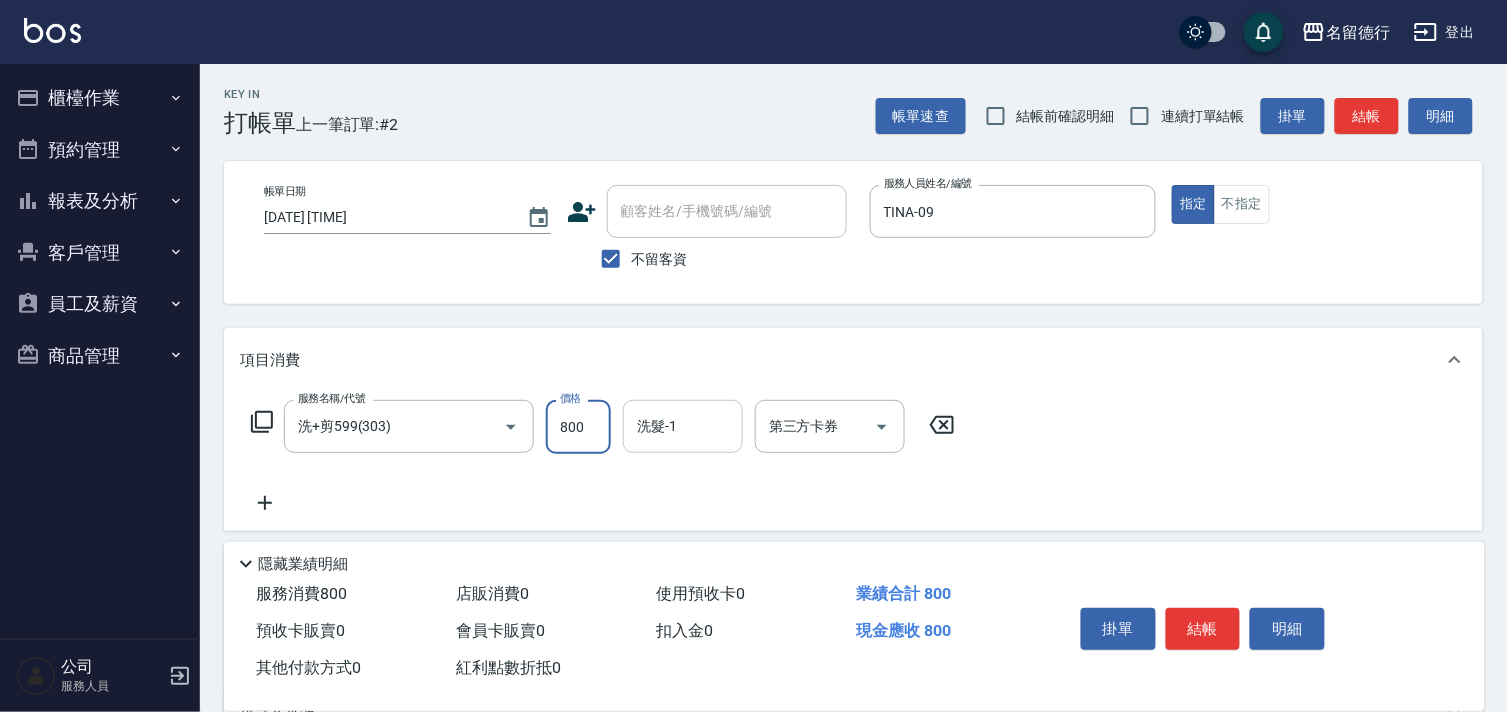 type on "800" 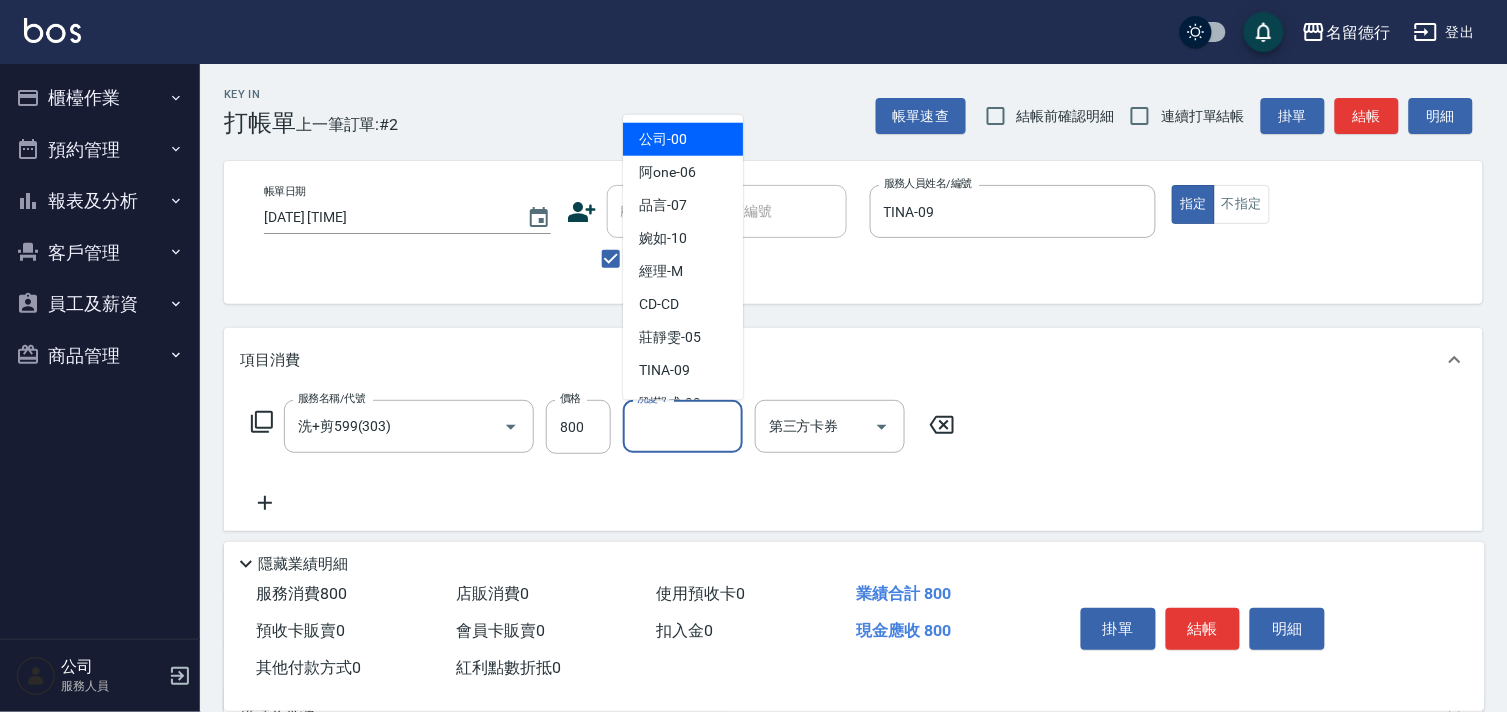 click on "洗髮-1" at bounding box center (683, 426) 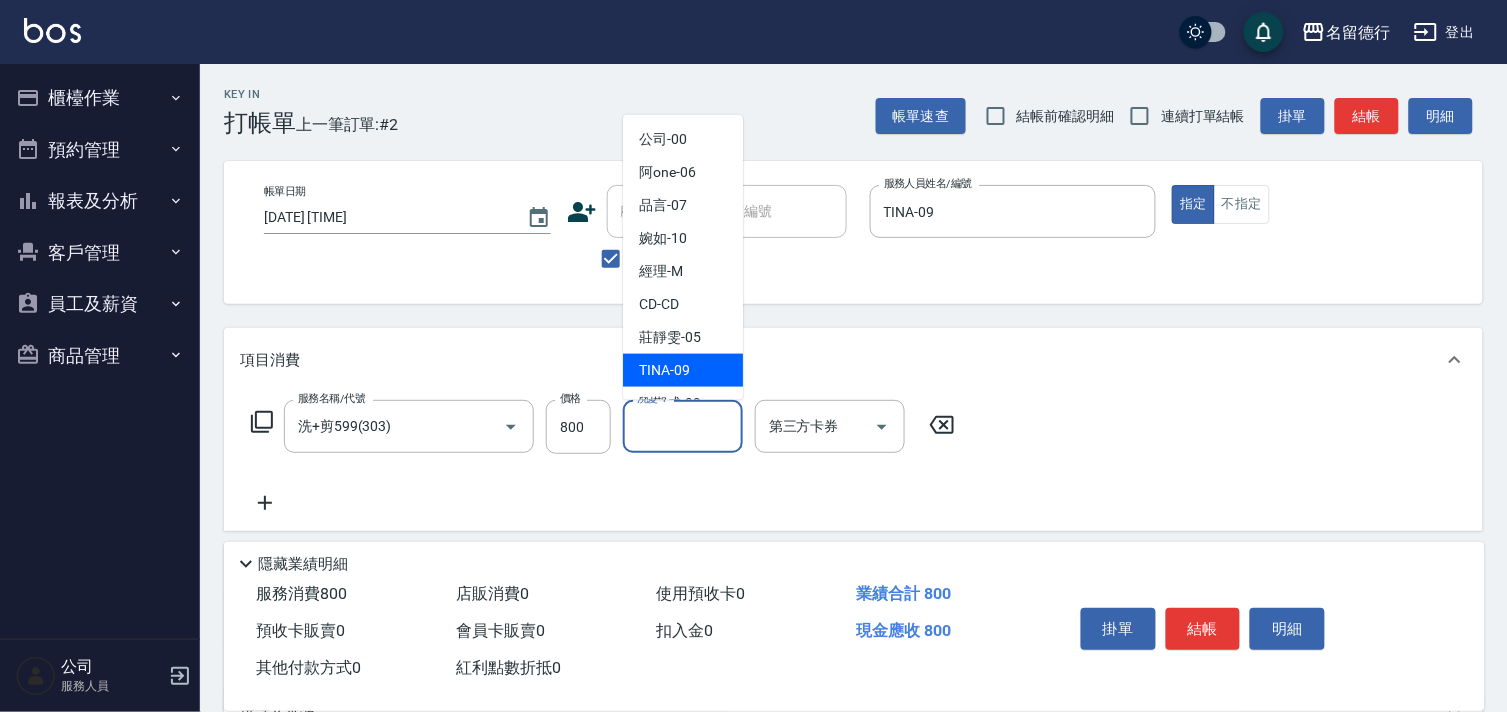 click on "TINA -09" at bounding box center (683, 370) 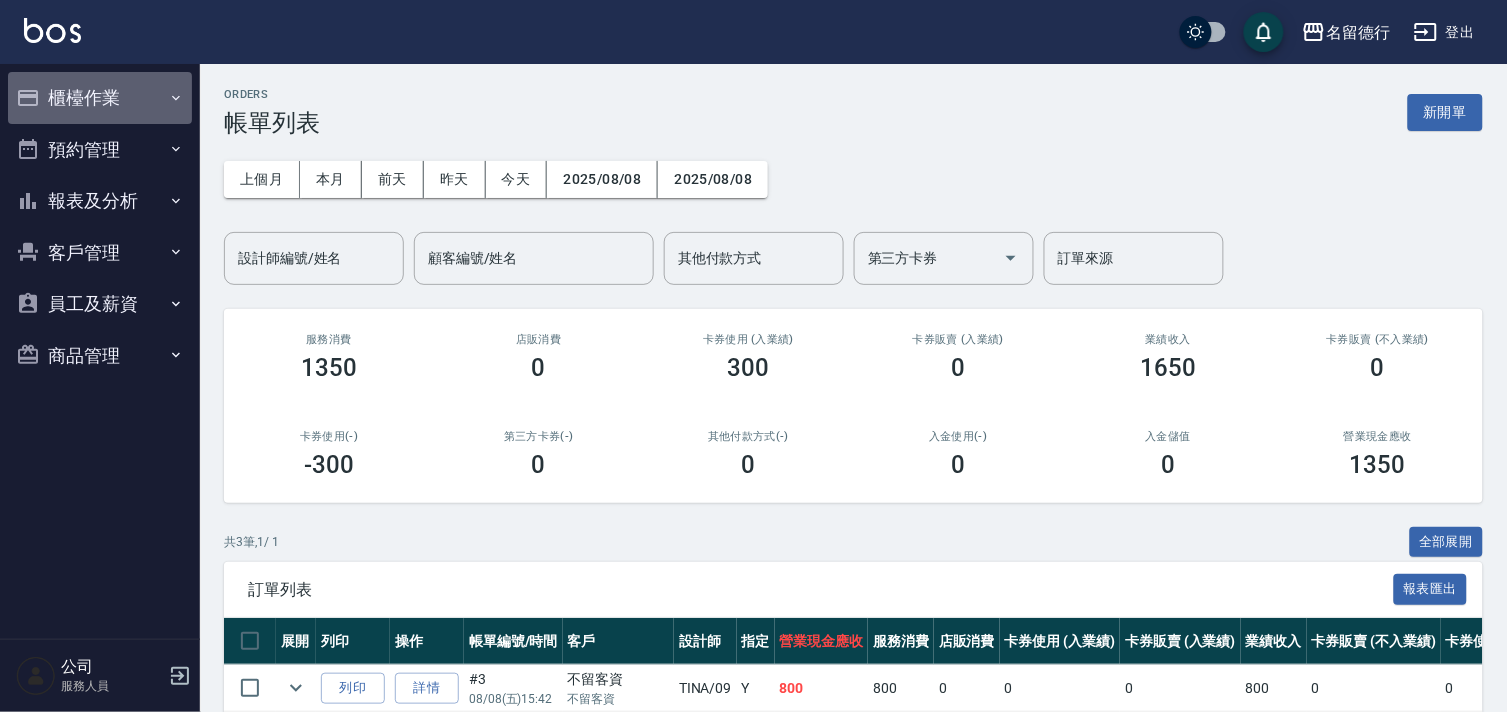 click 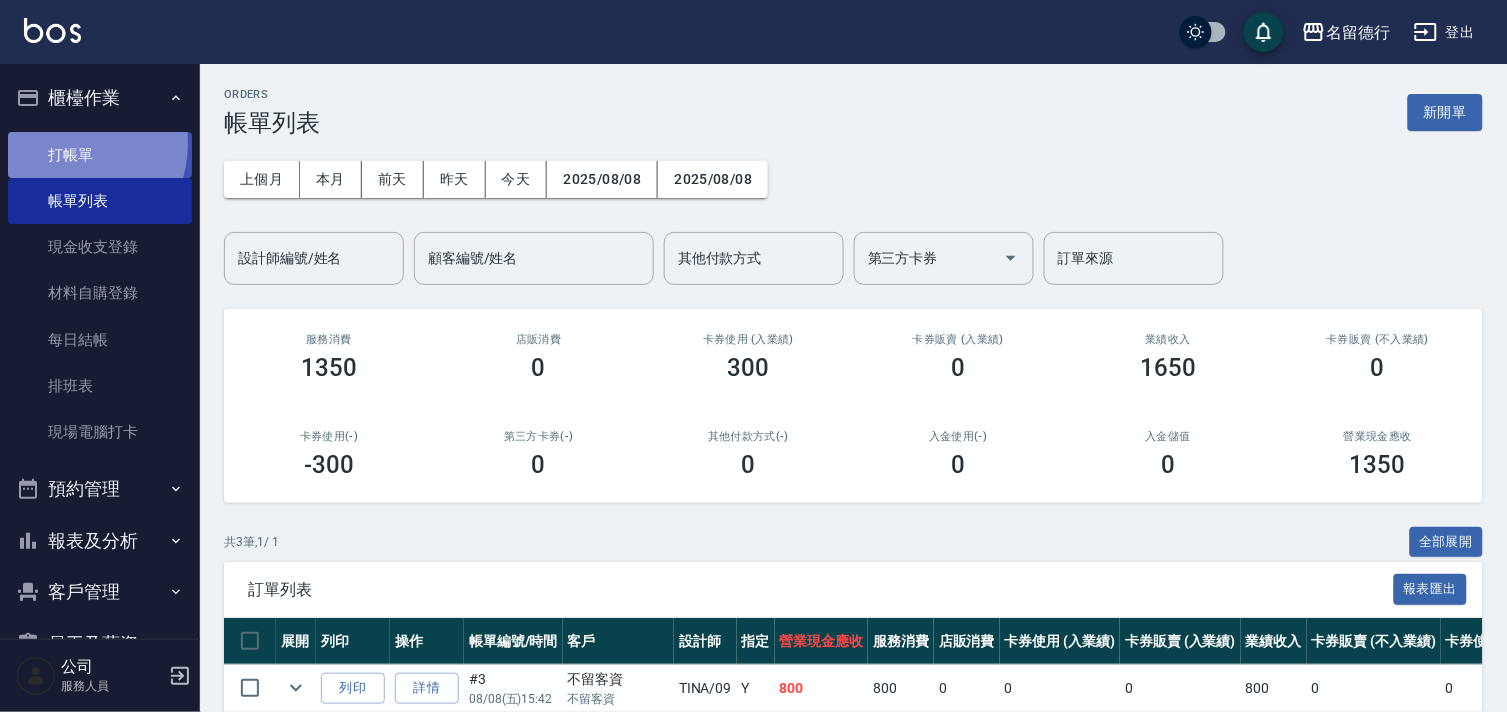 click on "打帳單" at bounding box center [100, 155] 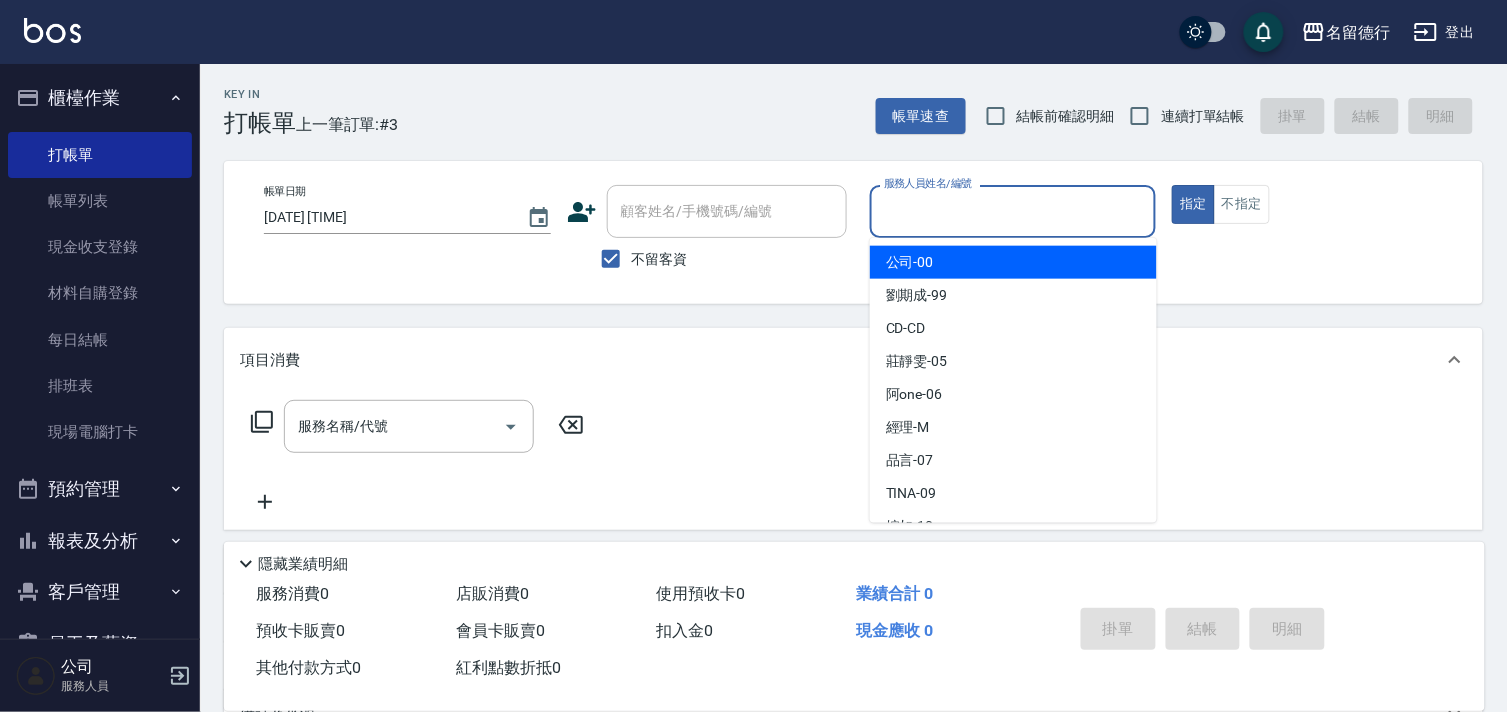 click on "服務人員姓名/編號" at bounding box center (1013, 211) 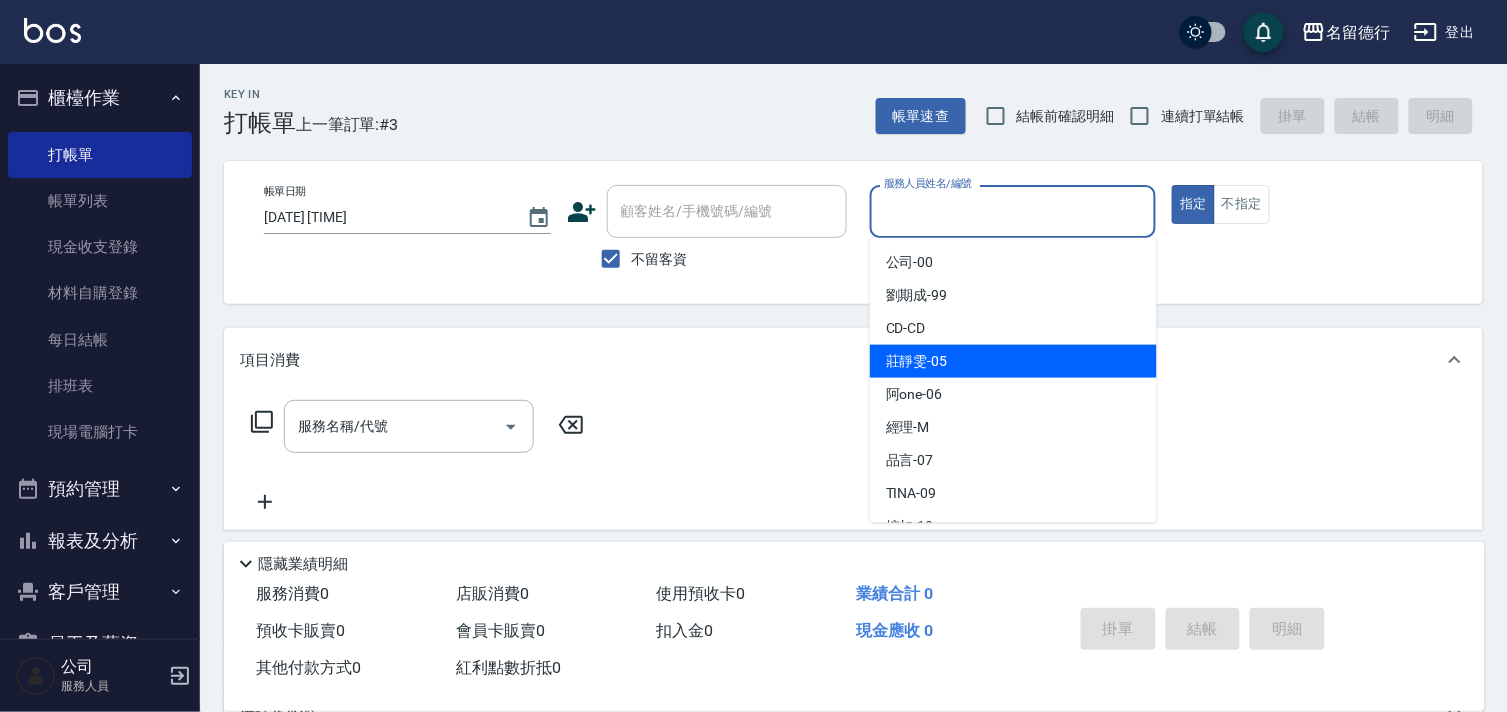 click on "[NAME] -05" at bounding box center [1013, 361] 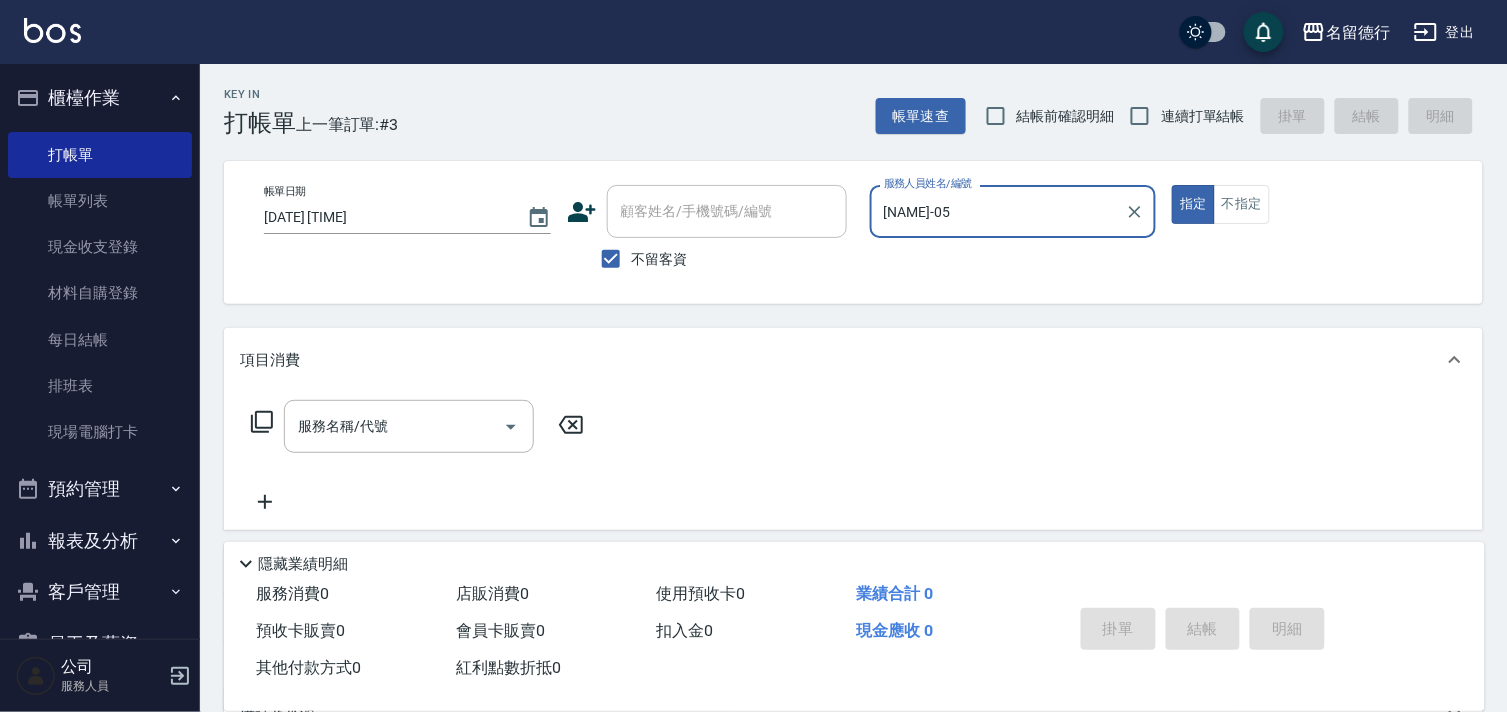 click 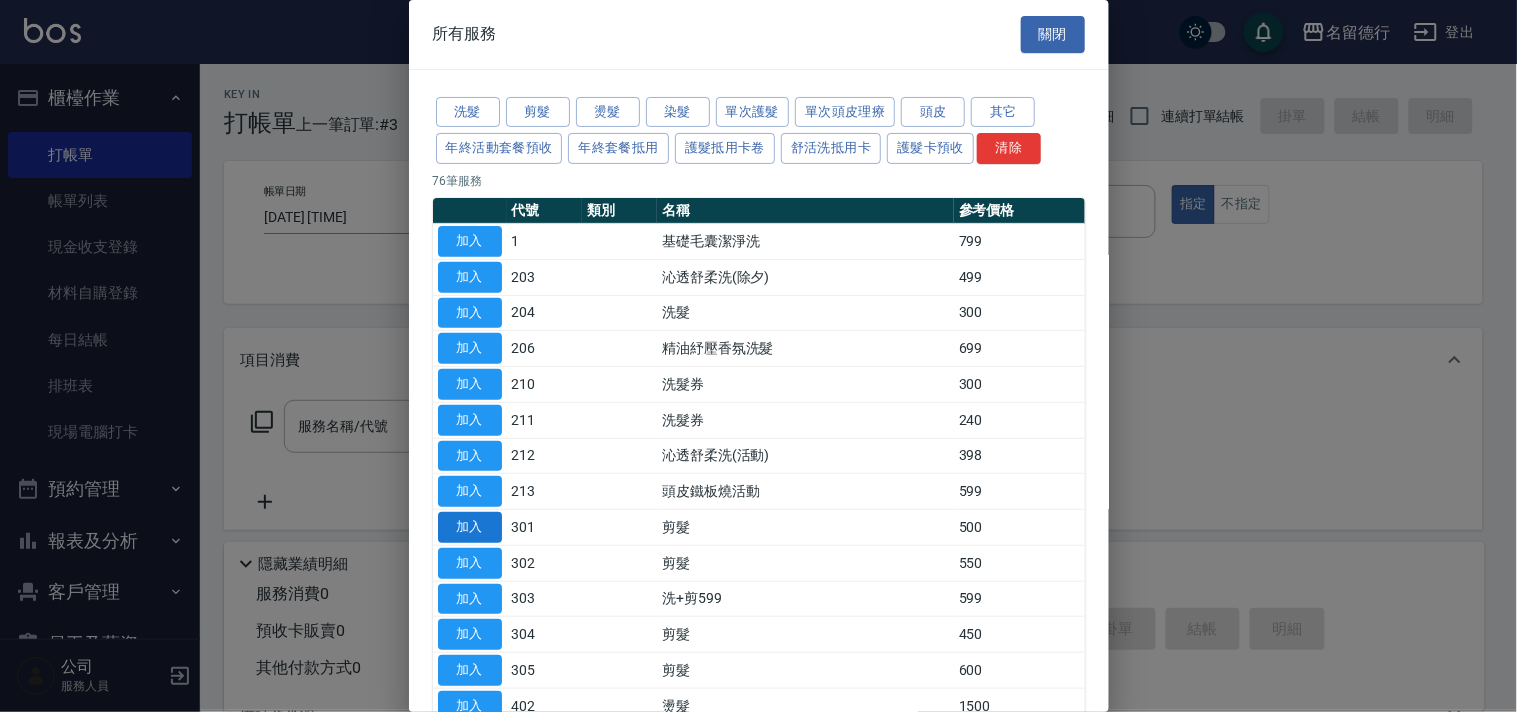 click on "加入" at bounding box center (470, 527) 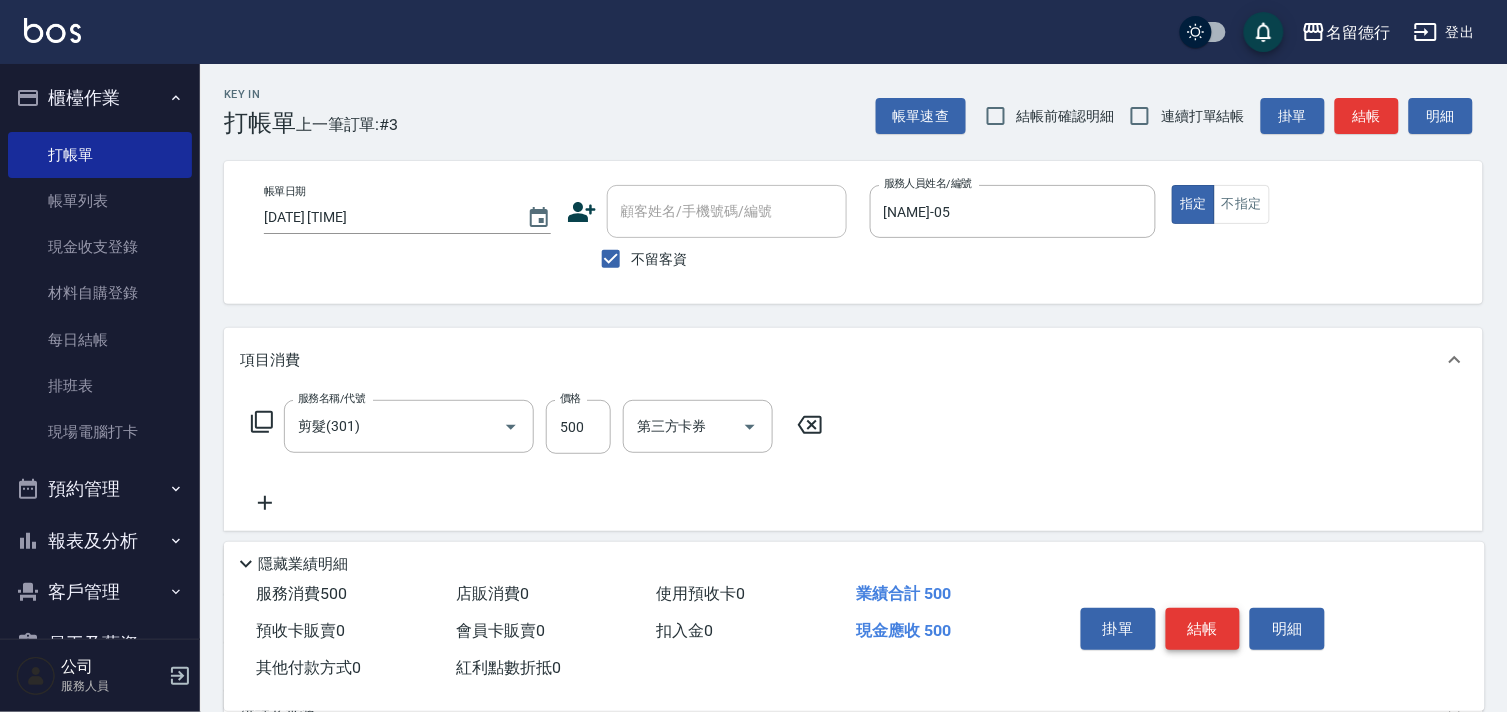 click on "結帳" at bounding box center (1203, 629) 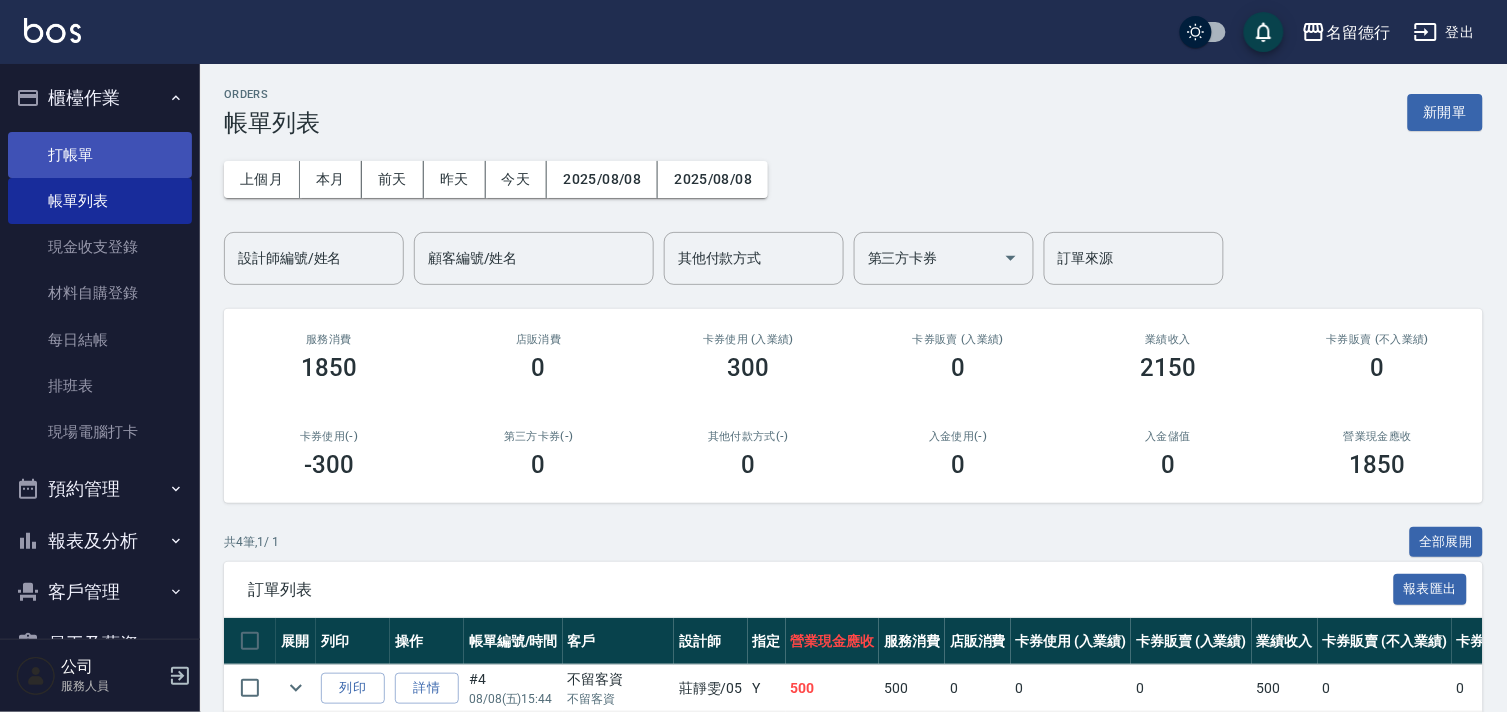 click on "打帳單" at bounding box center [100, 155] 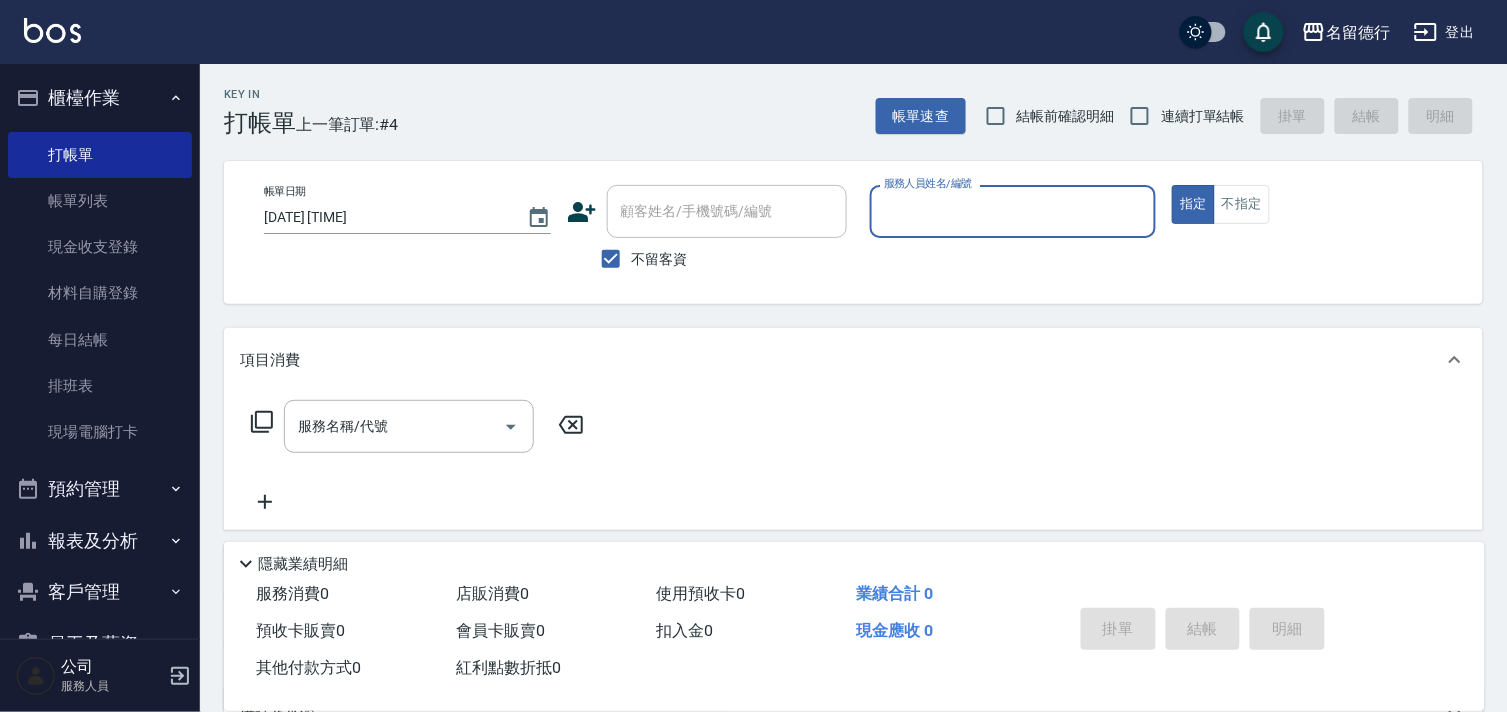 click on "服務人員姓名/編號" at bounding box center (1013, 211) 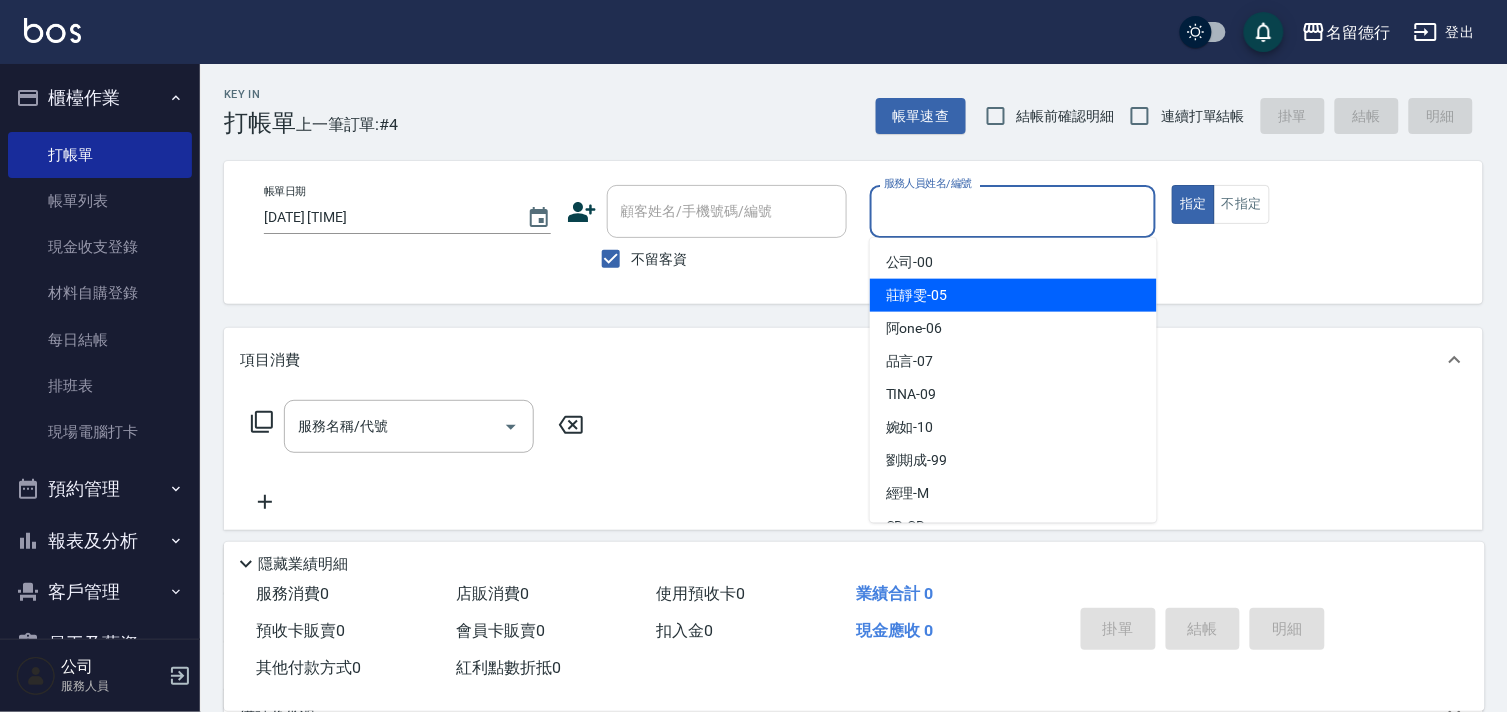 click on "[NAME] -05" at bounding box center (917, 295) 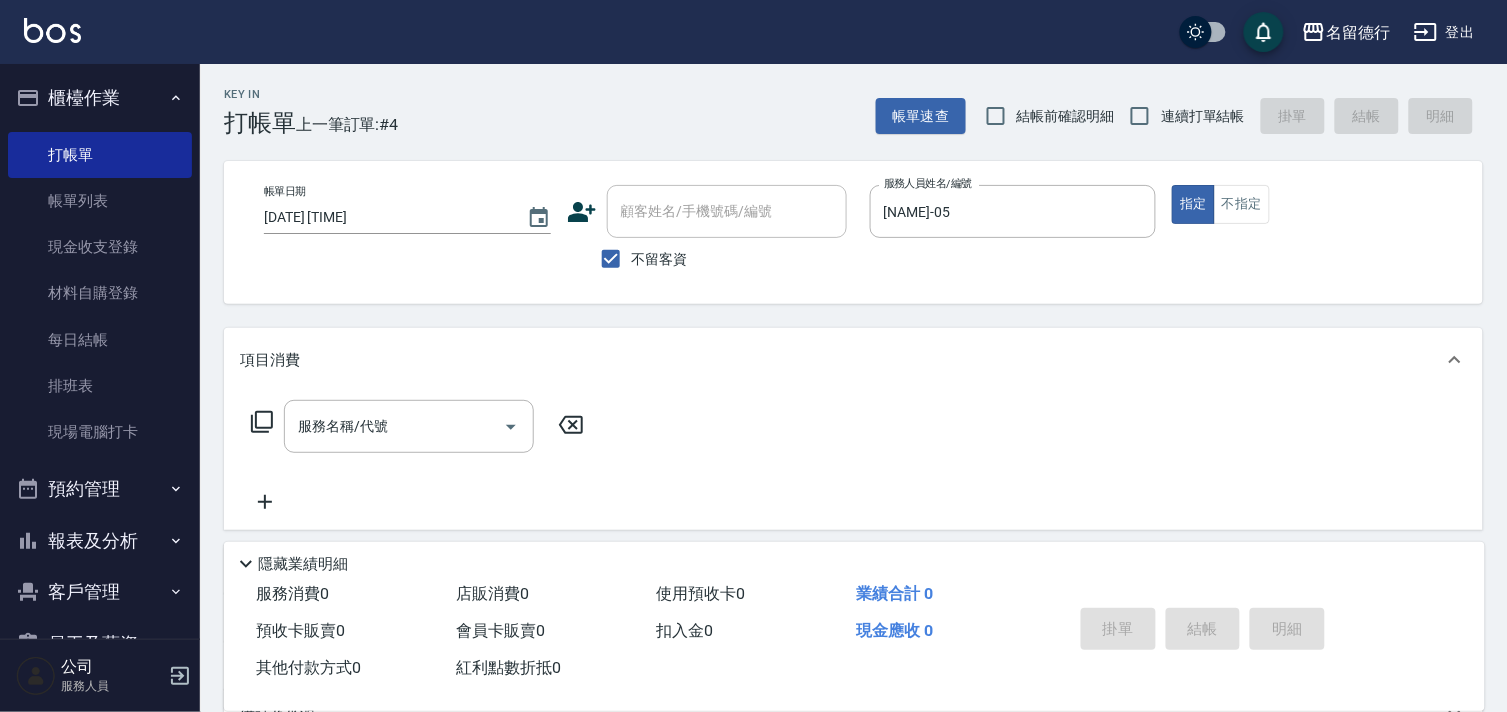 click 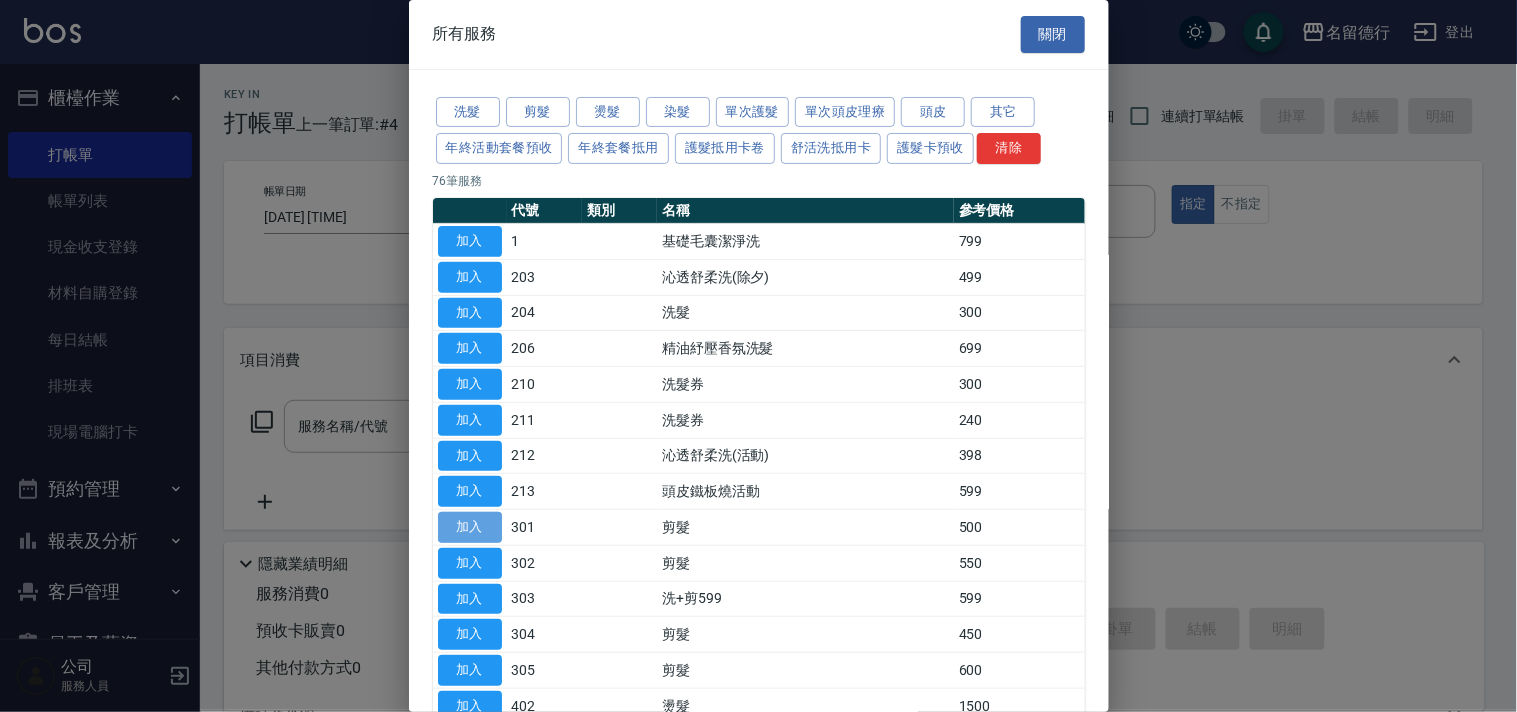 click on "加入" at bounding box center (470, 527) 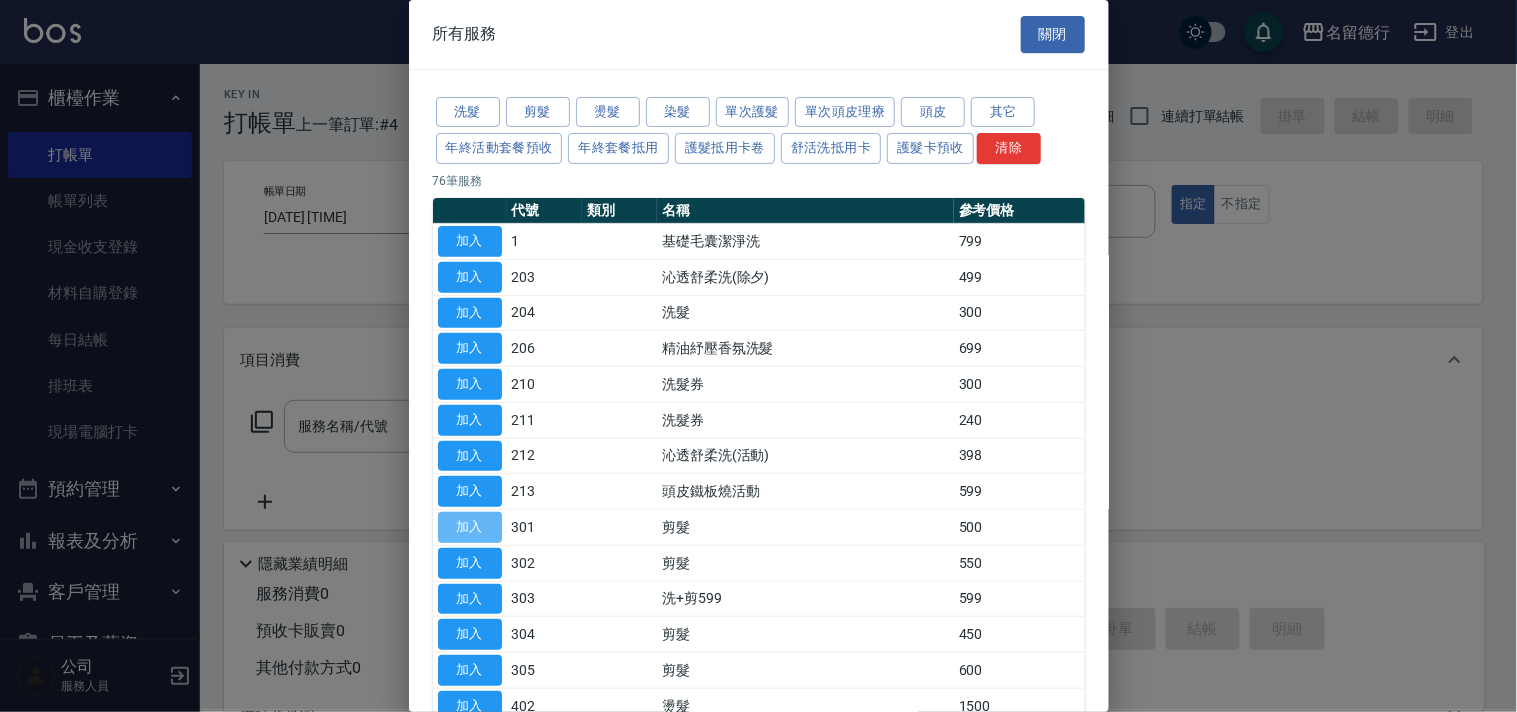 type on "剪髮(301)" 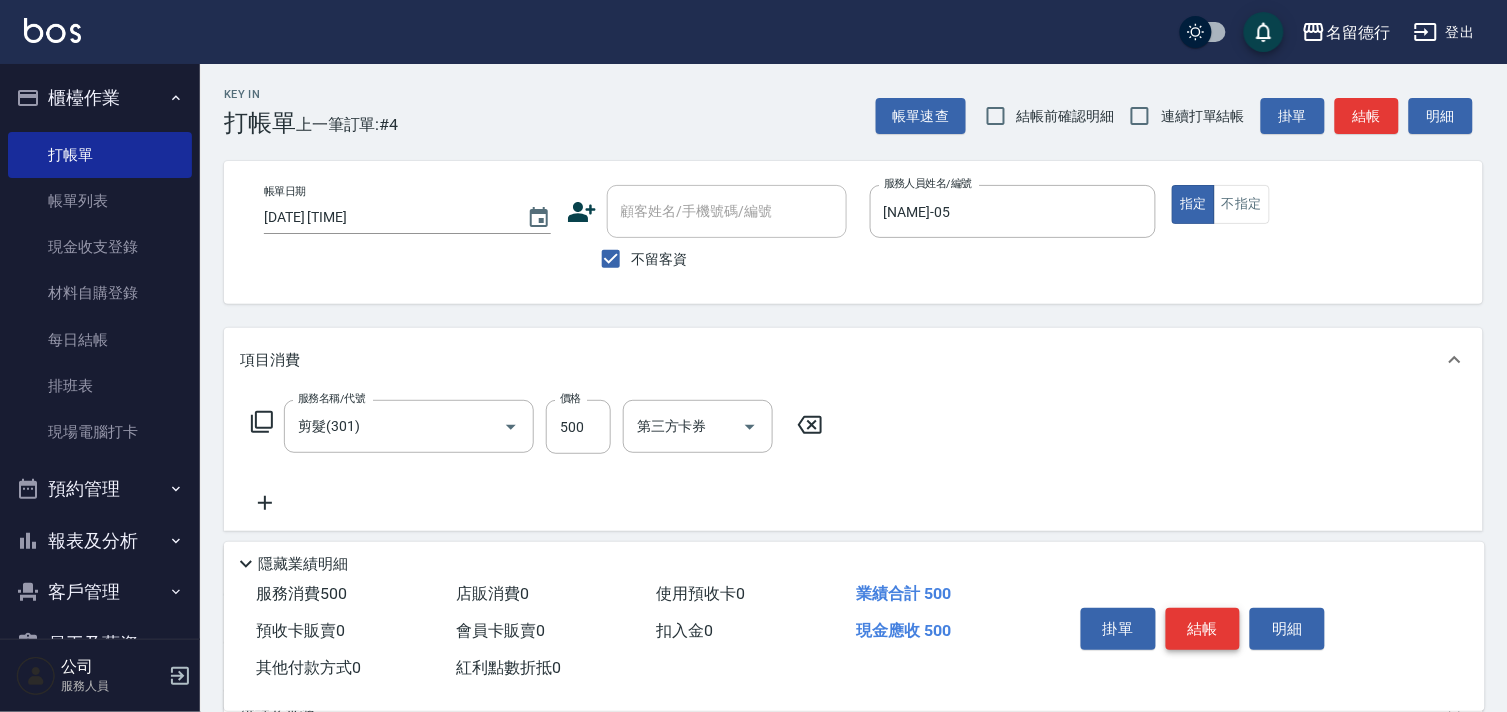 click on "結帳" at bounding box center [1203, 629] 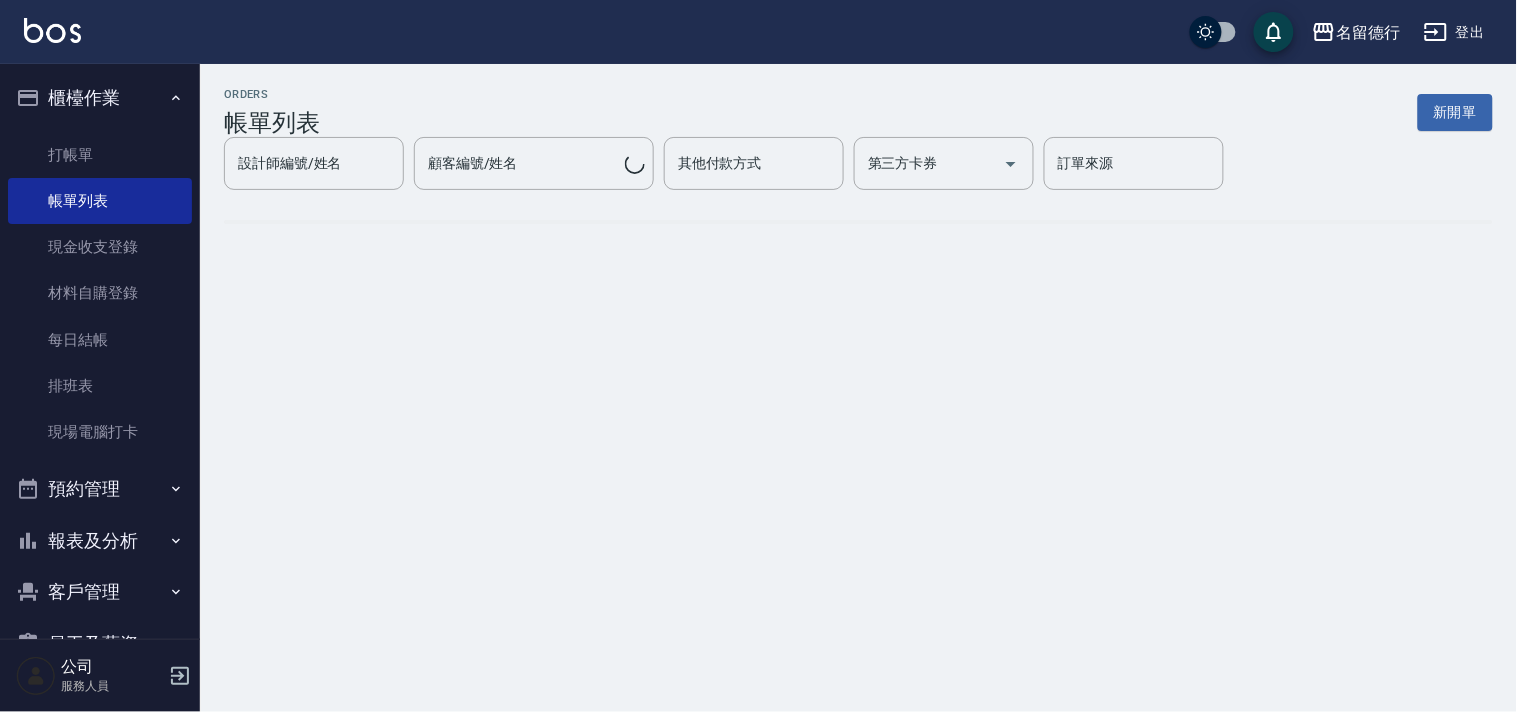 click on "ORDERS 帳單列表 新開單 設計師編號/姓名 設計師編號/姓名 顧客編號/姓名 顧客編號/姓名 其他付款方式 其他付款方式 第三方卡券 第三方卡券 訂單來源 訂單來源" at bounding box center (858, 171) 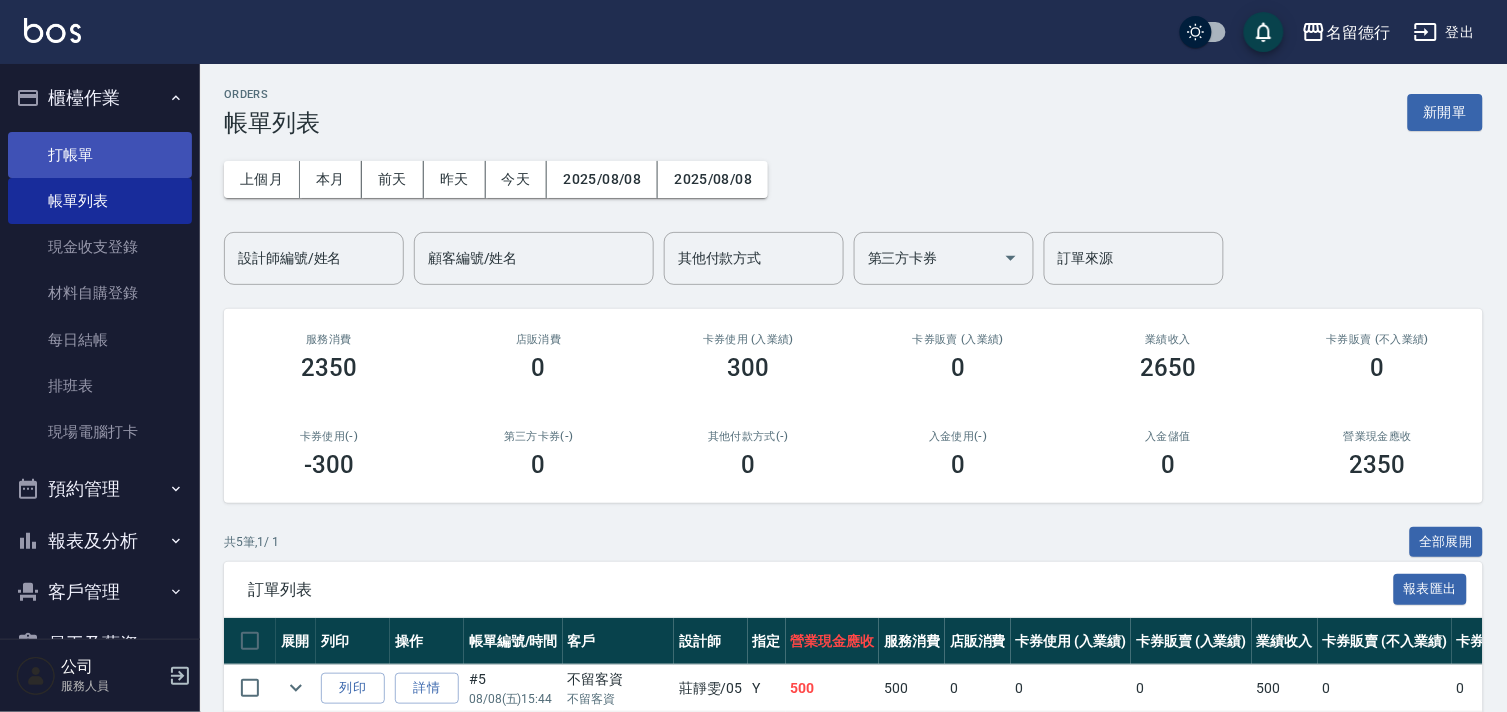 click on "打帳單" at bounding box center (100, 155) 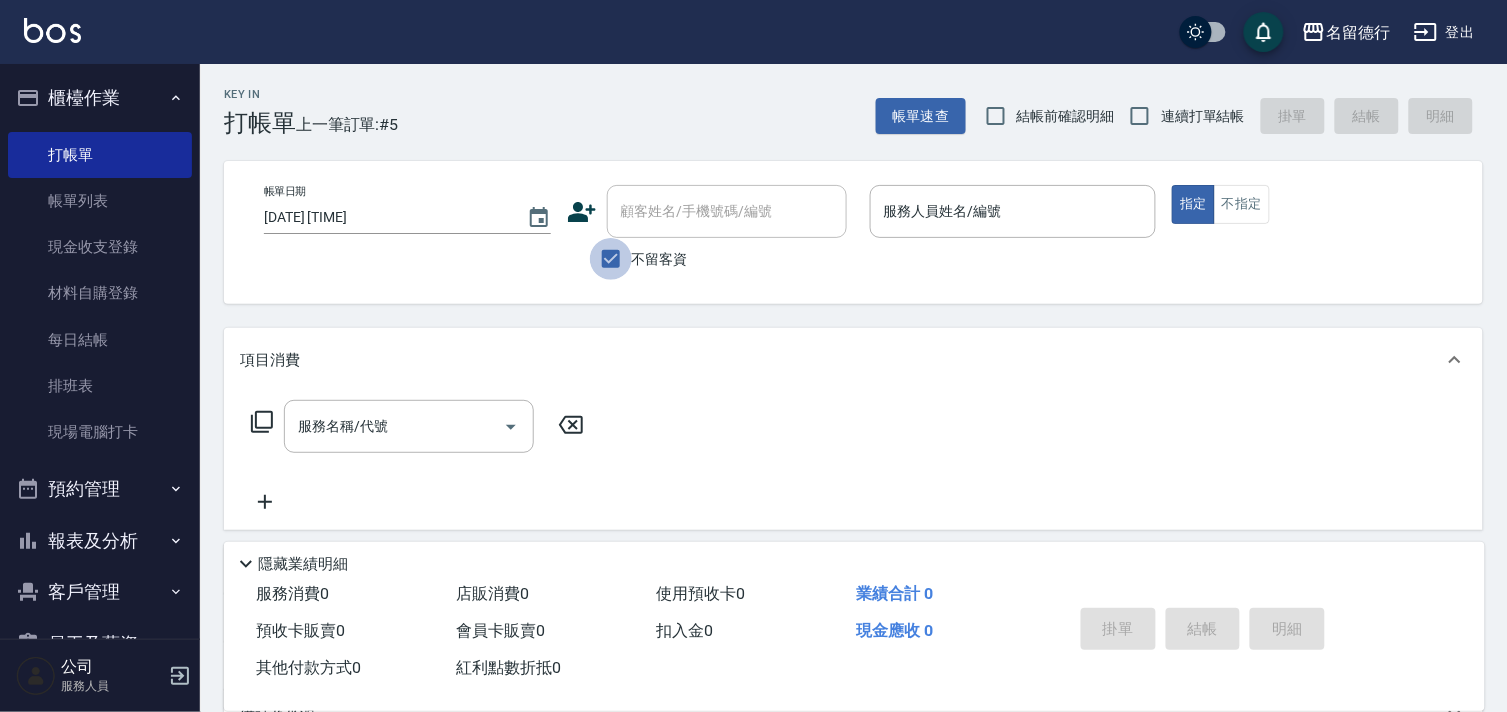 click on "不留客資" at bounding box center [611, 259] 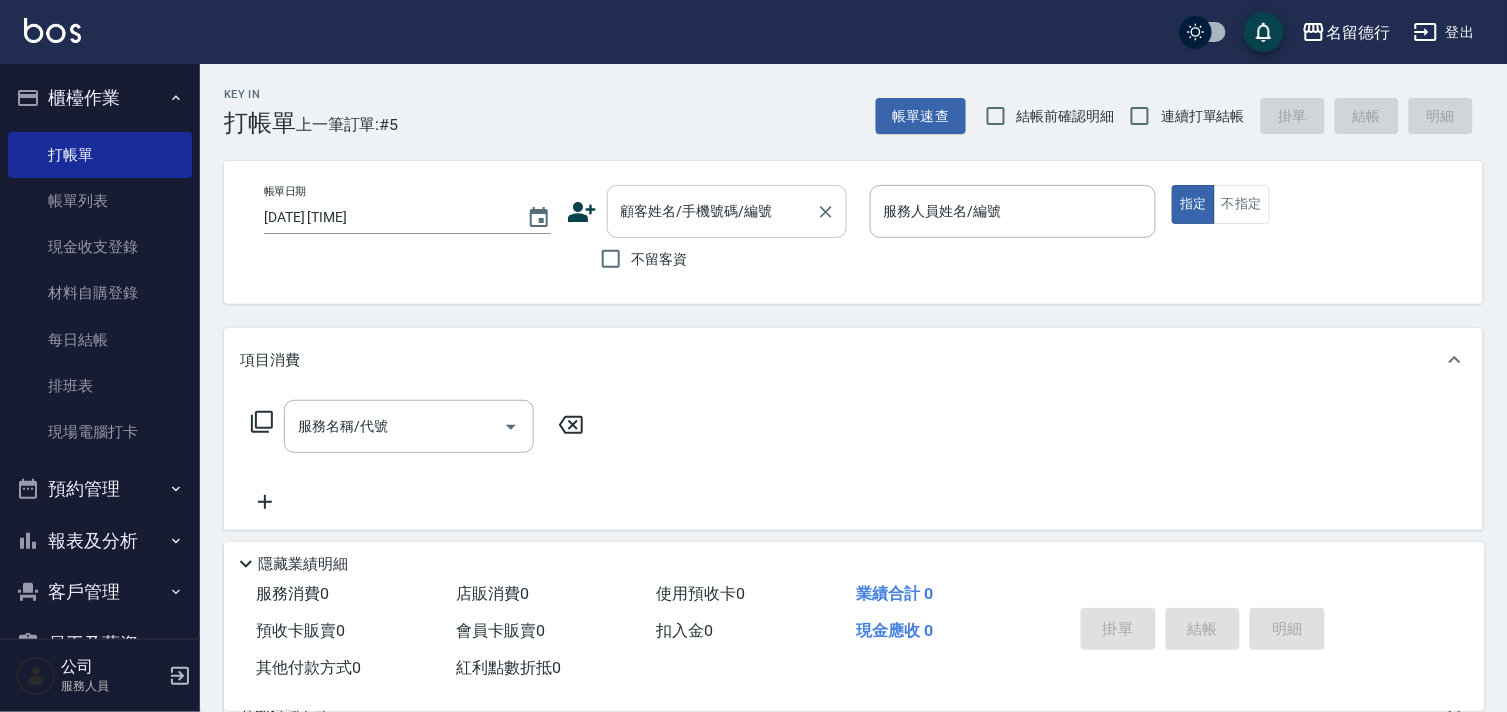 click on "顧客姓名/手機號碼/編號" at bounding box center (712, 211) 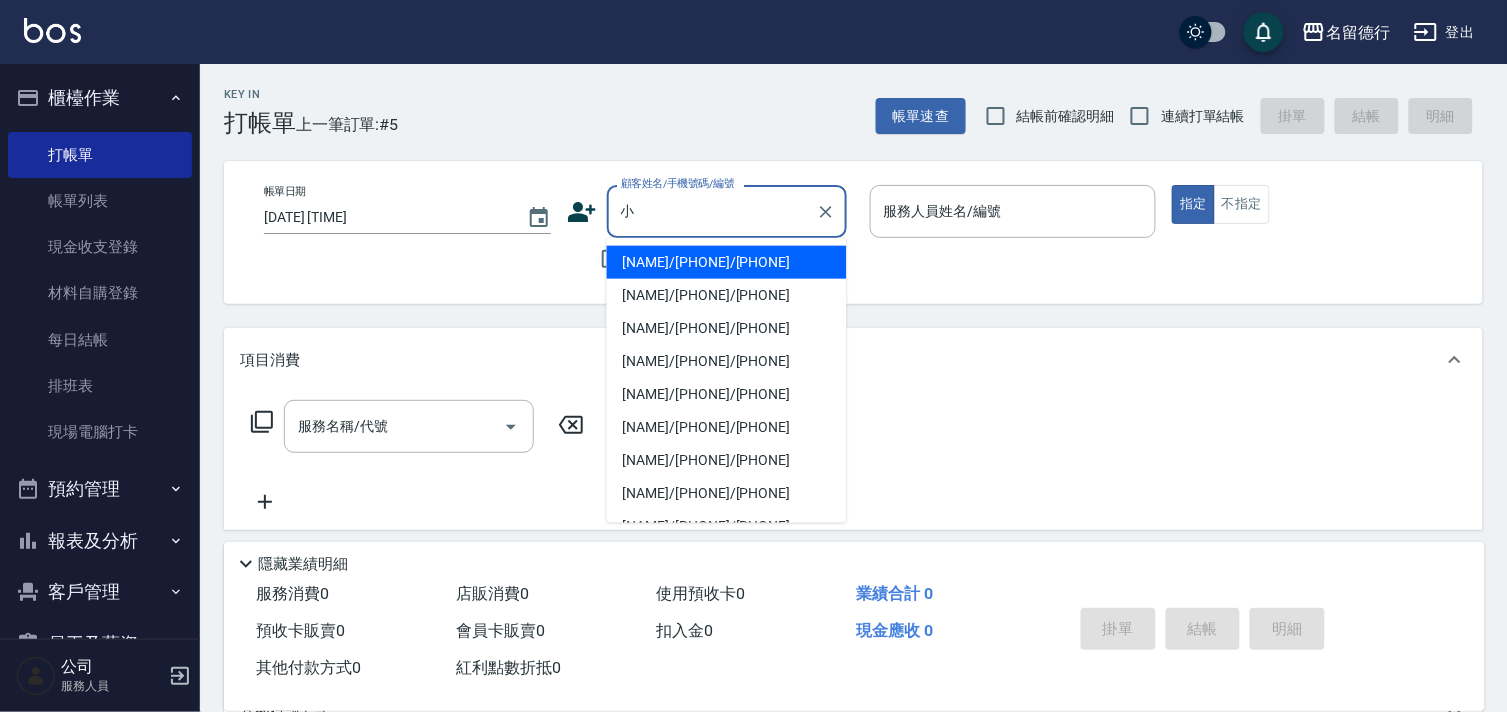click on "[NAME]/[PHONE]/[PHONE]" at bounding box center (727, 262) 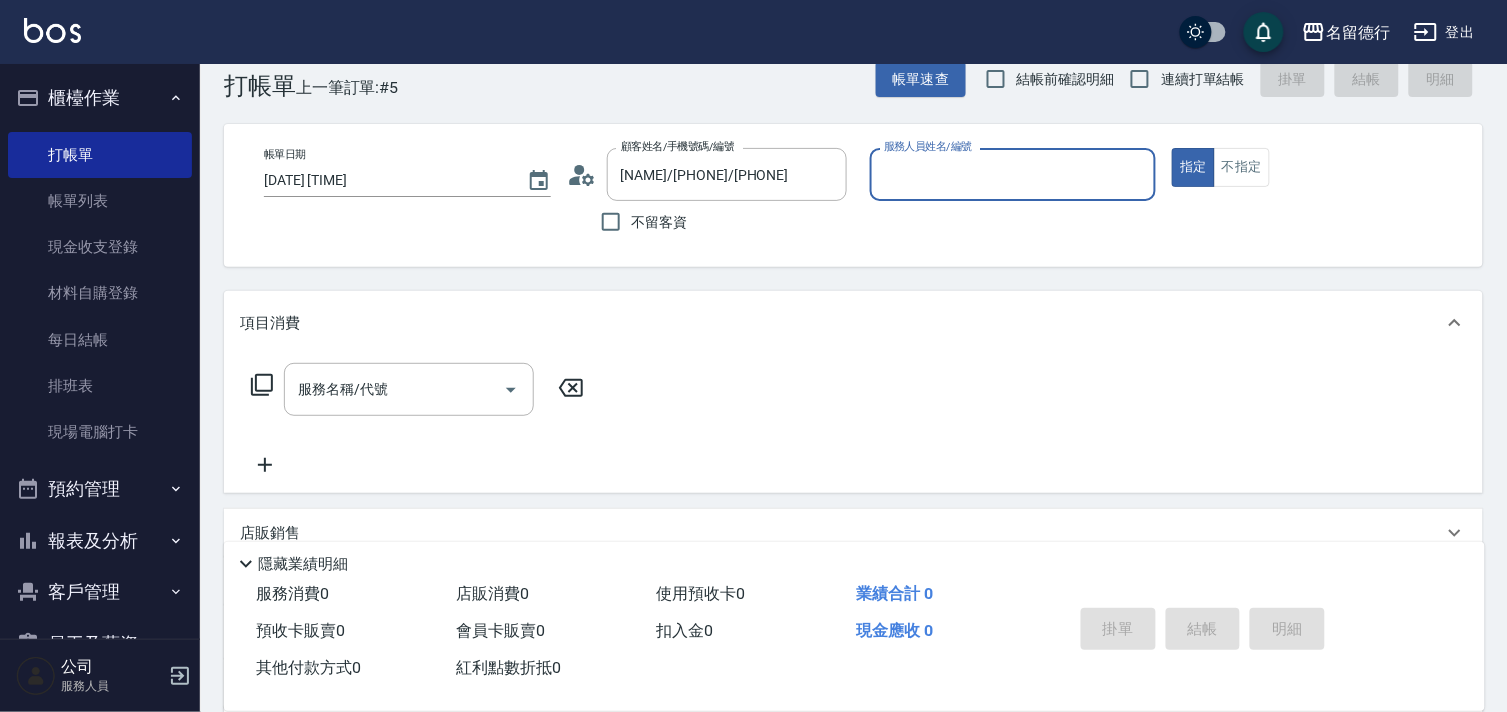 scroll, scrollTop: 0, scrollLeft: 0, axis: both 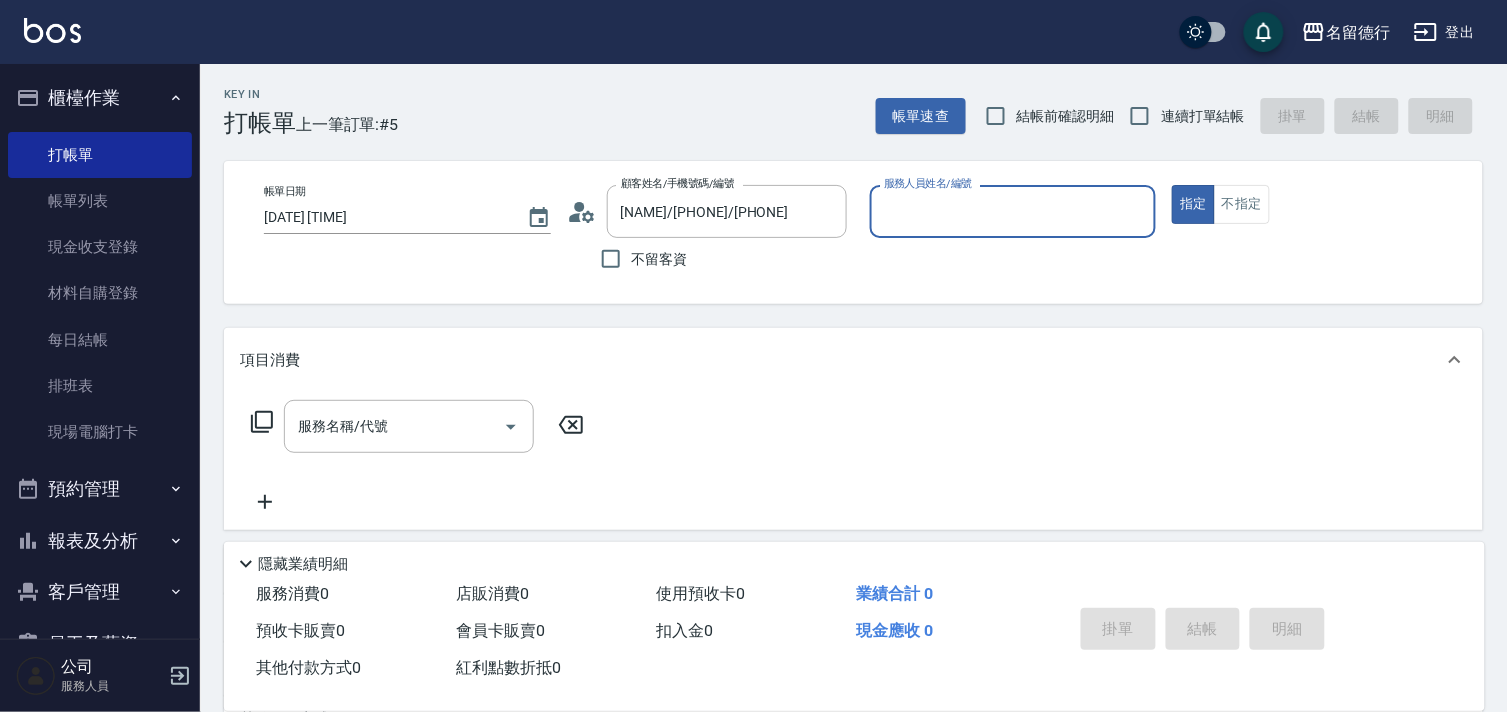 click on "服務人員姓名/編號" at bounding box center (1013, 211) 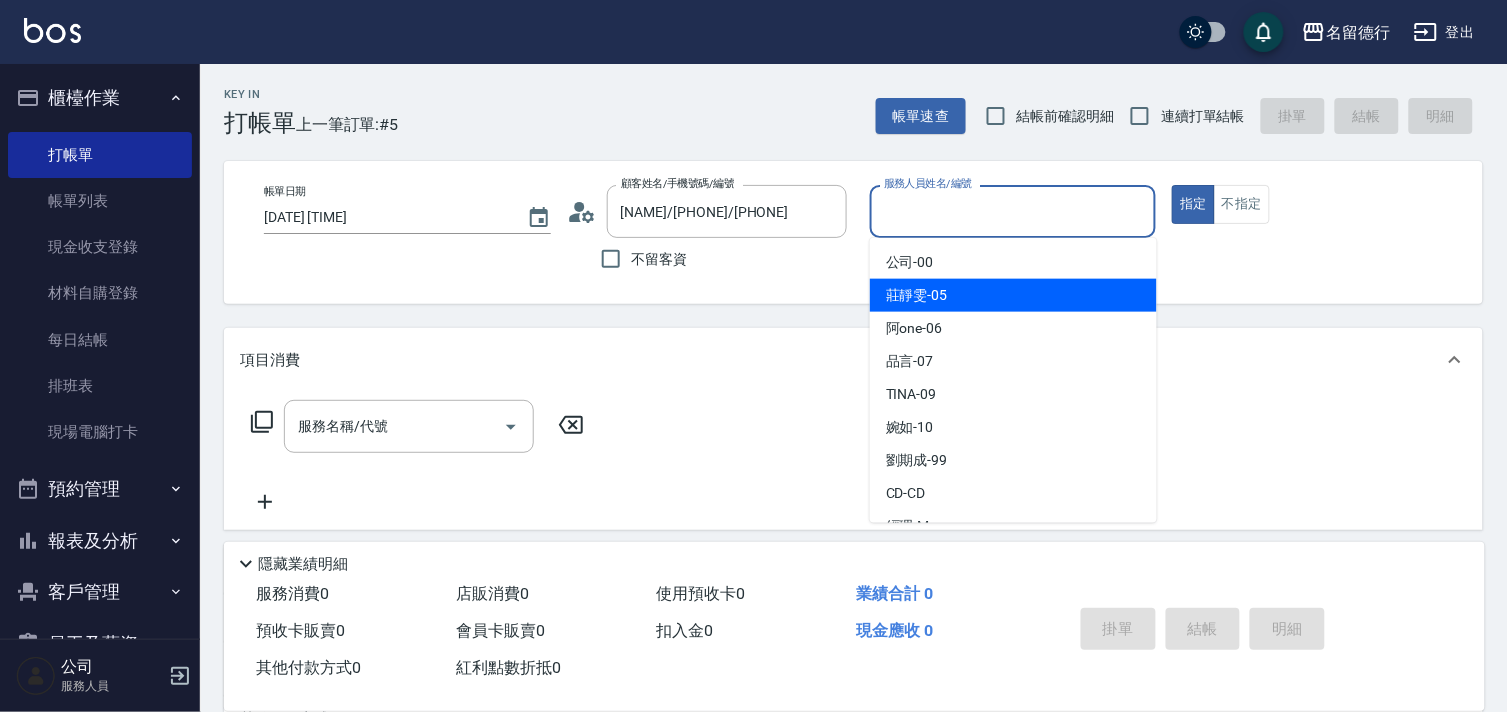 click on "[NAME] -05" at bounding box center [1013, 295] 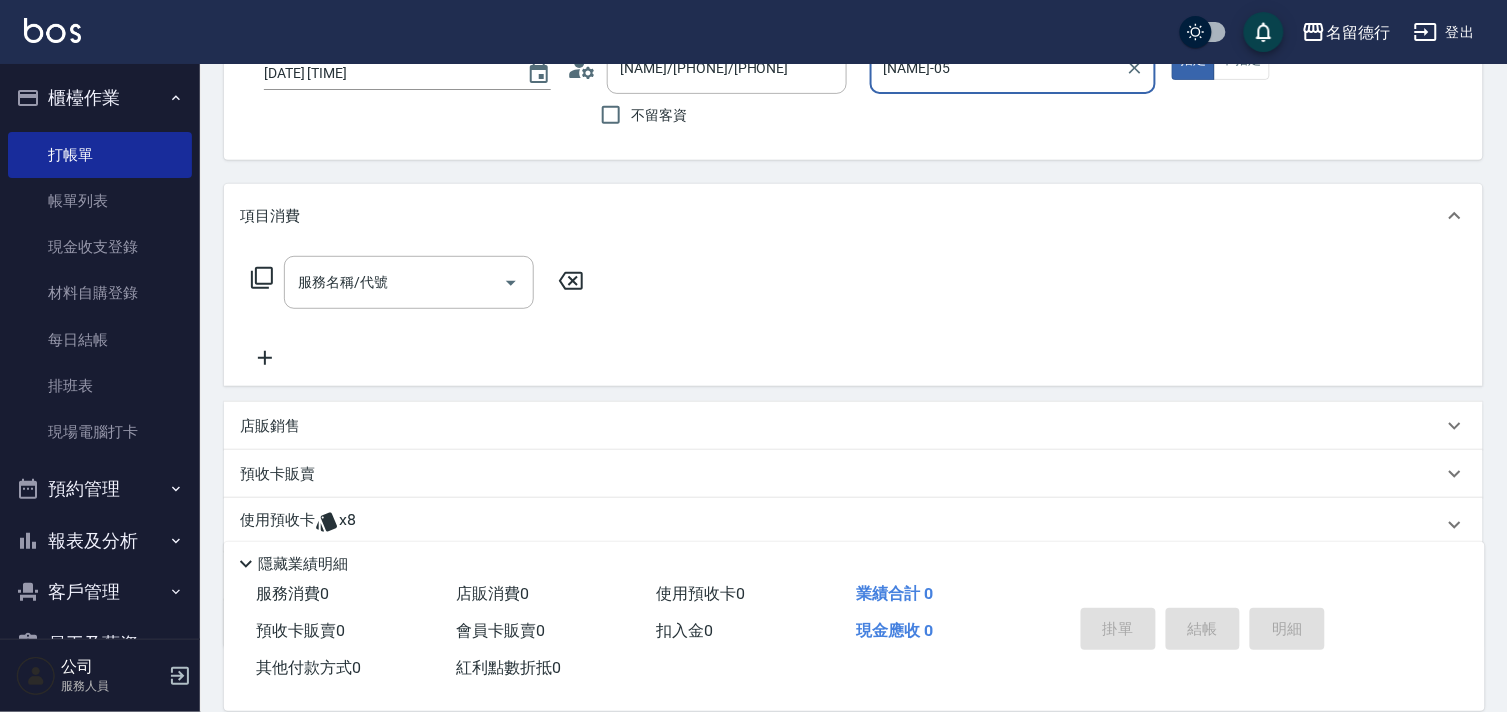 scroll, scrollTop: 268, scrollLeft: 0, axis: vertical 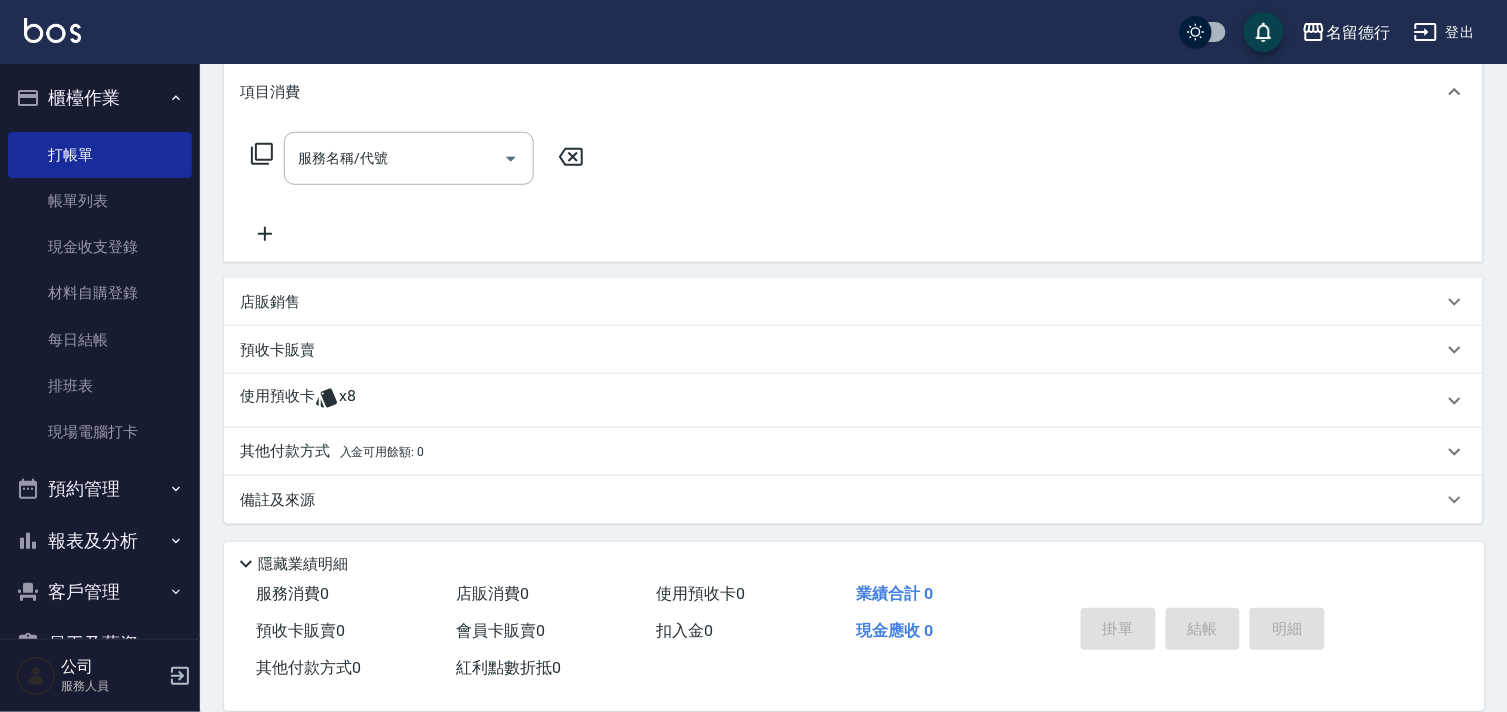 click on "使用預收卡" at bounding box center (277, 401) 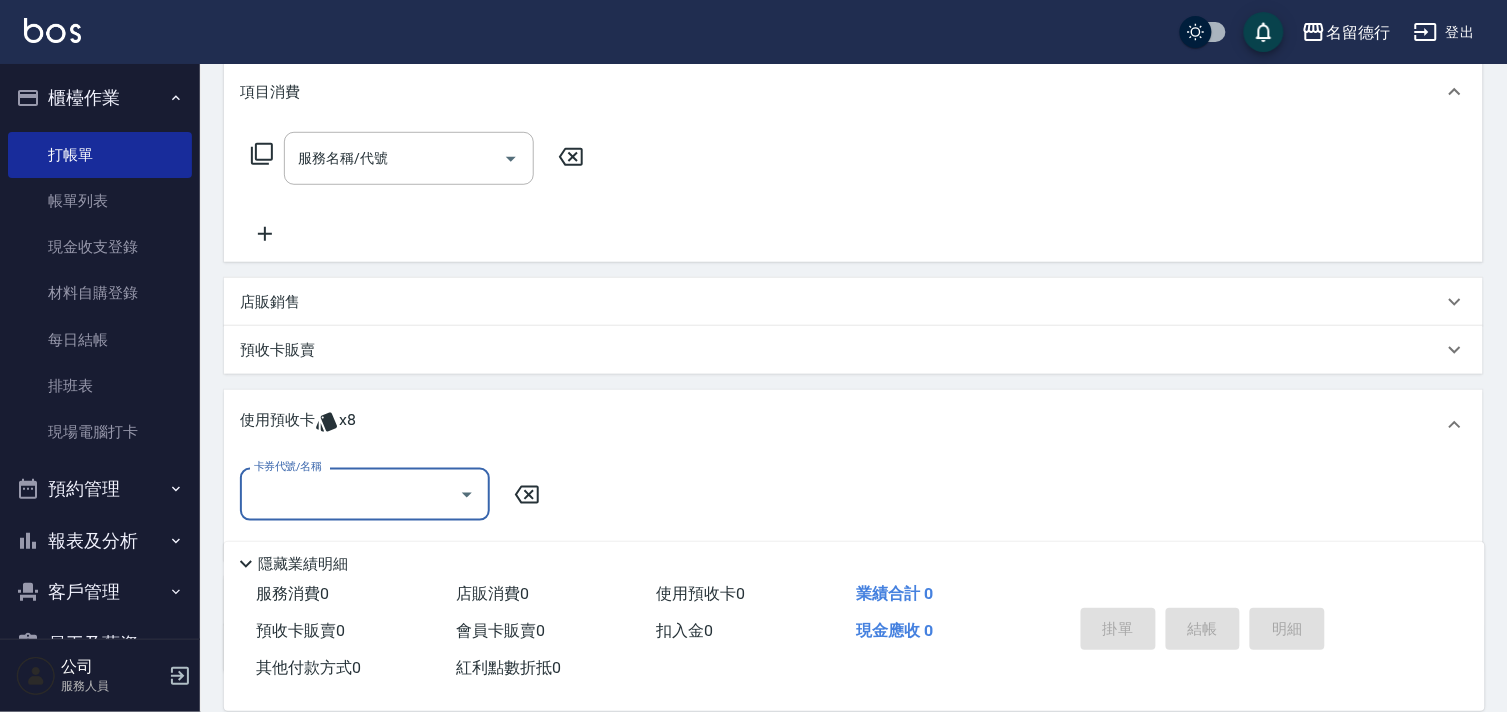 scroll, scrollTop: 1, scrollLeft: 0, axis: vertical 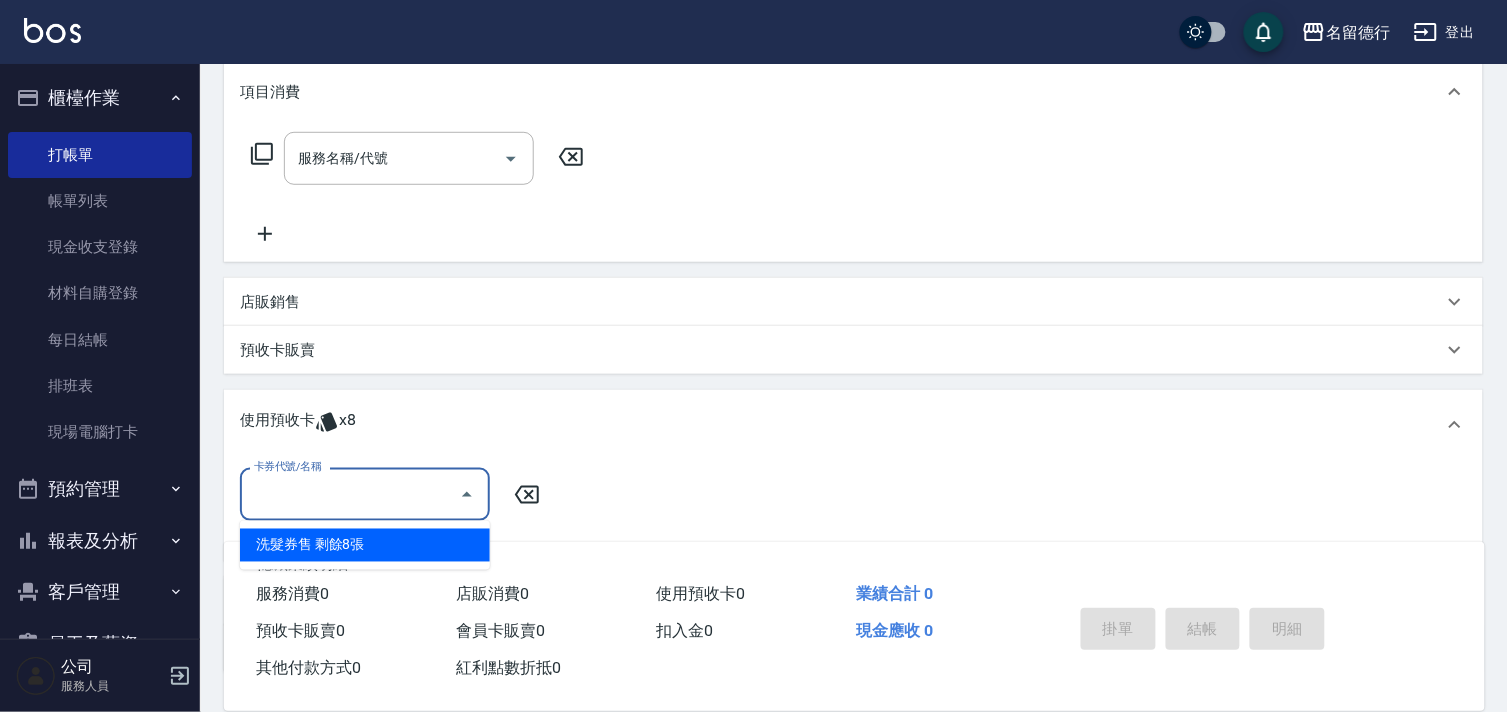 click on "洗髮券售 剩餘8張" at bounding box center (365, 545) 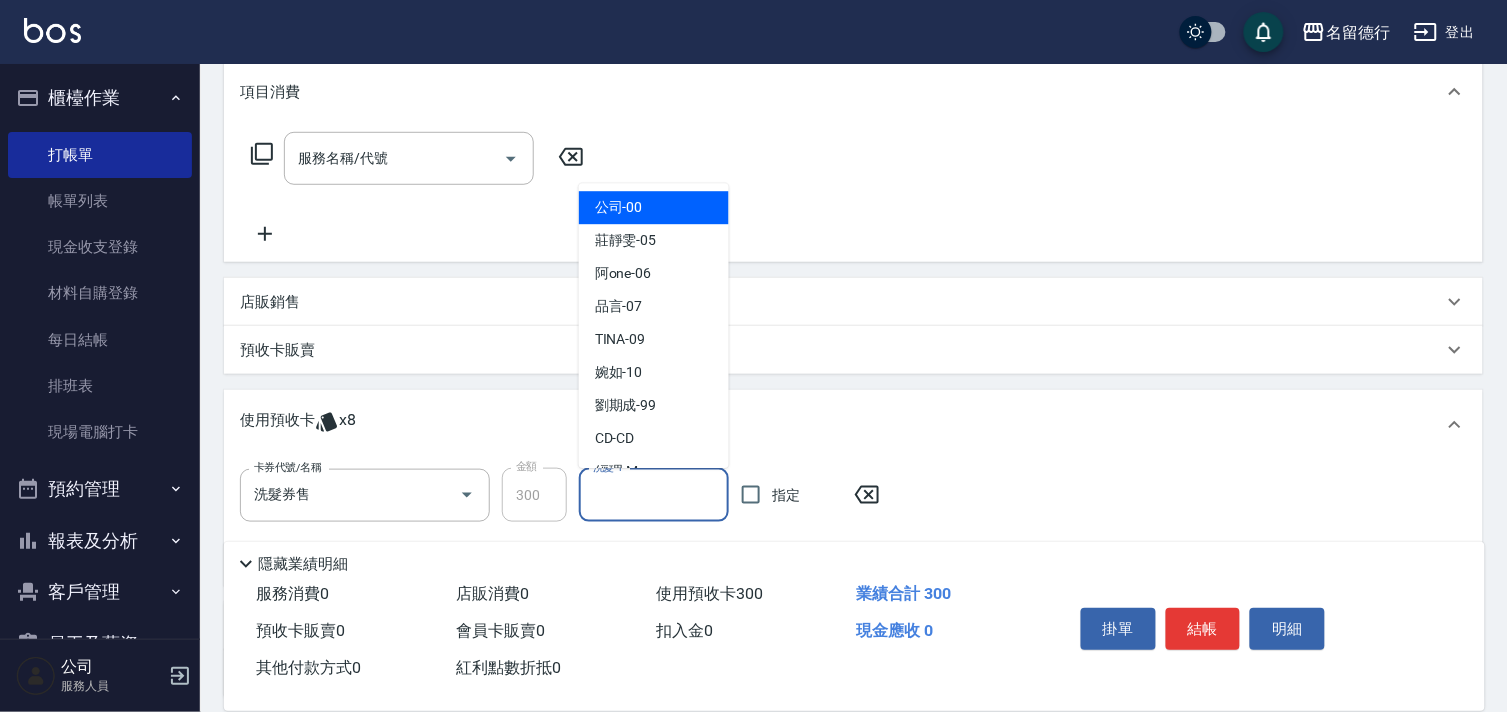 click on "洗髮-1" at bounding box center (654, 495) 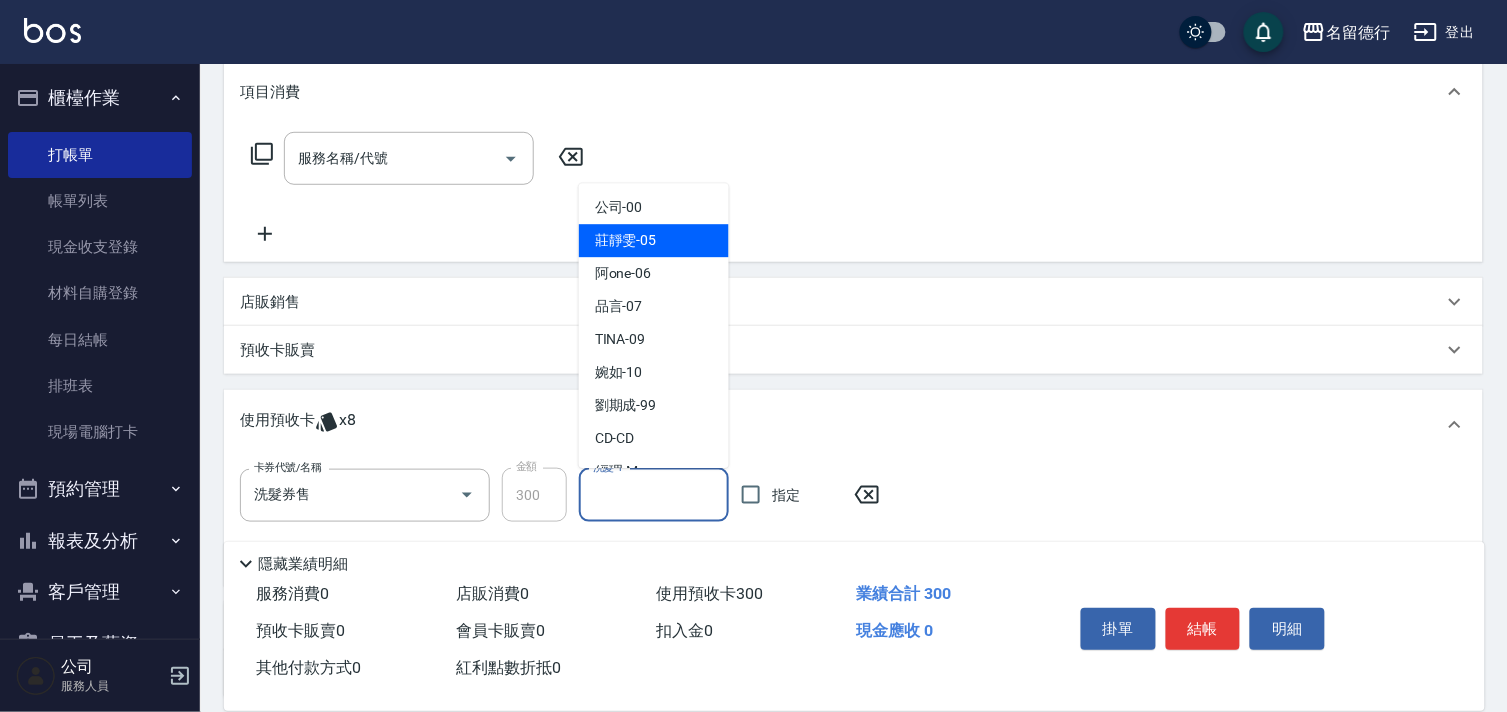 click on "[NAME] -05" at bounding box center [654, 241] 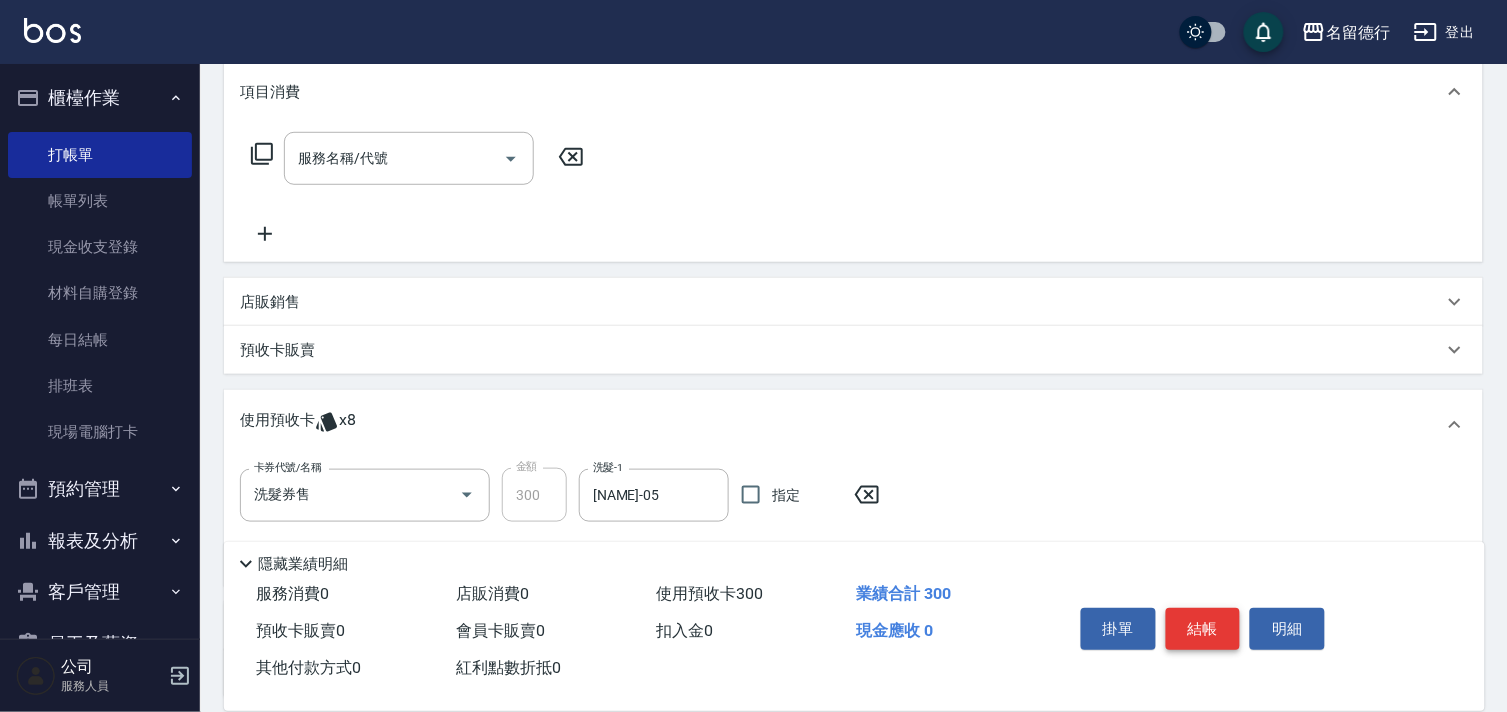 click on "結帳" at bounding box center [1203, 629] 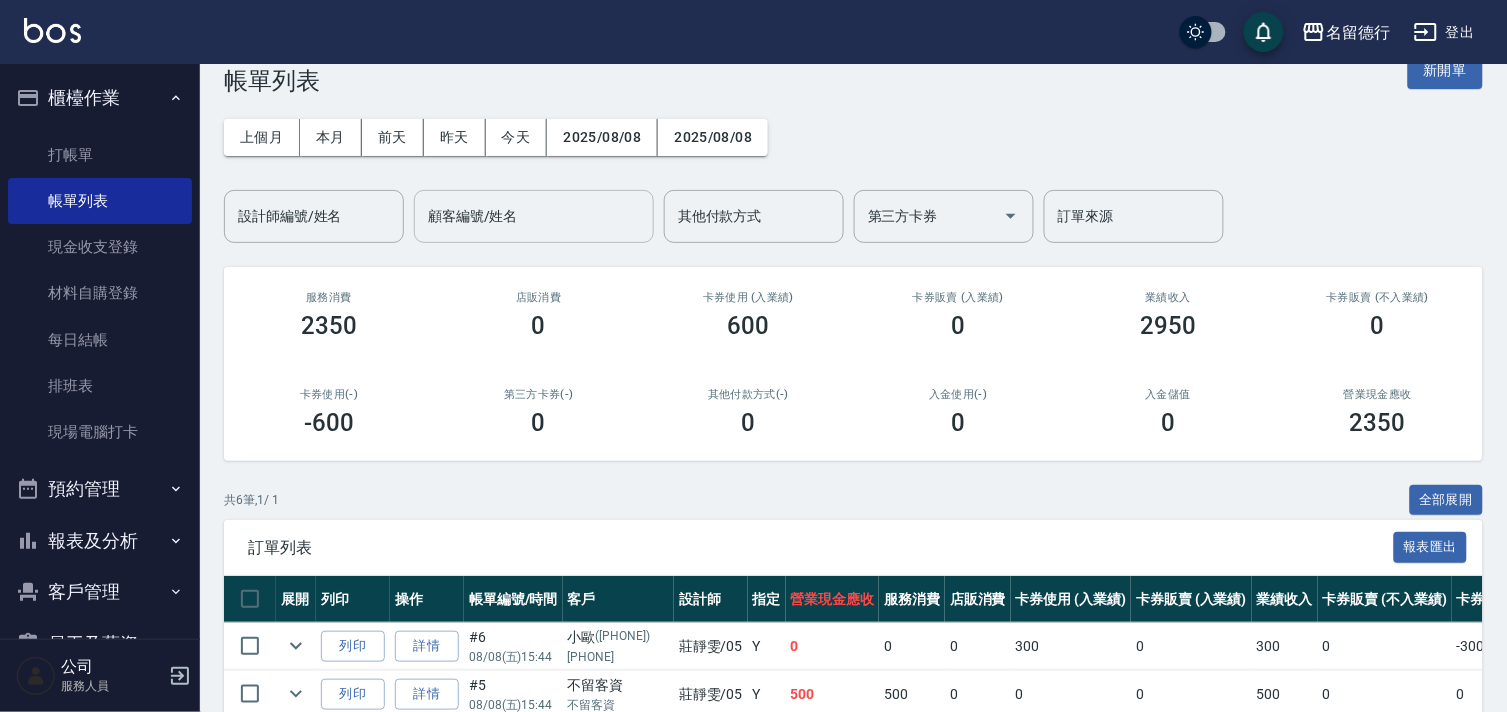 scroll, scrollTop: 0, scrollLeft: 0, axis: both 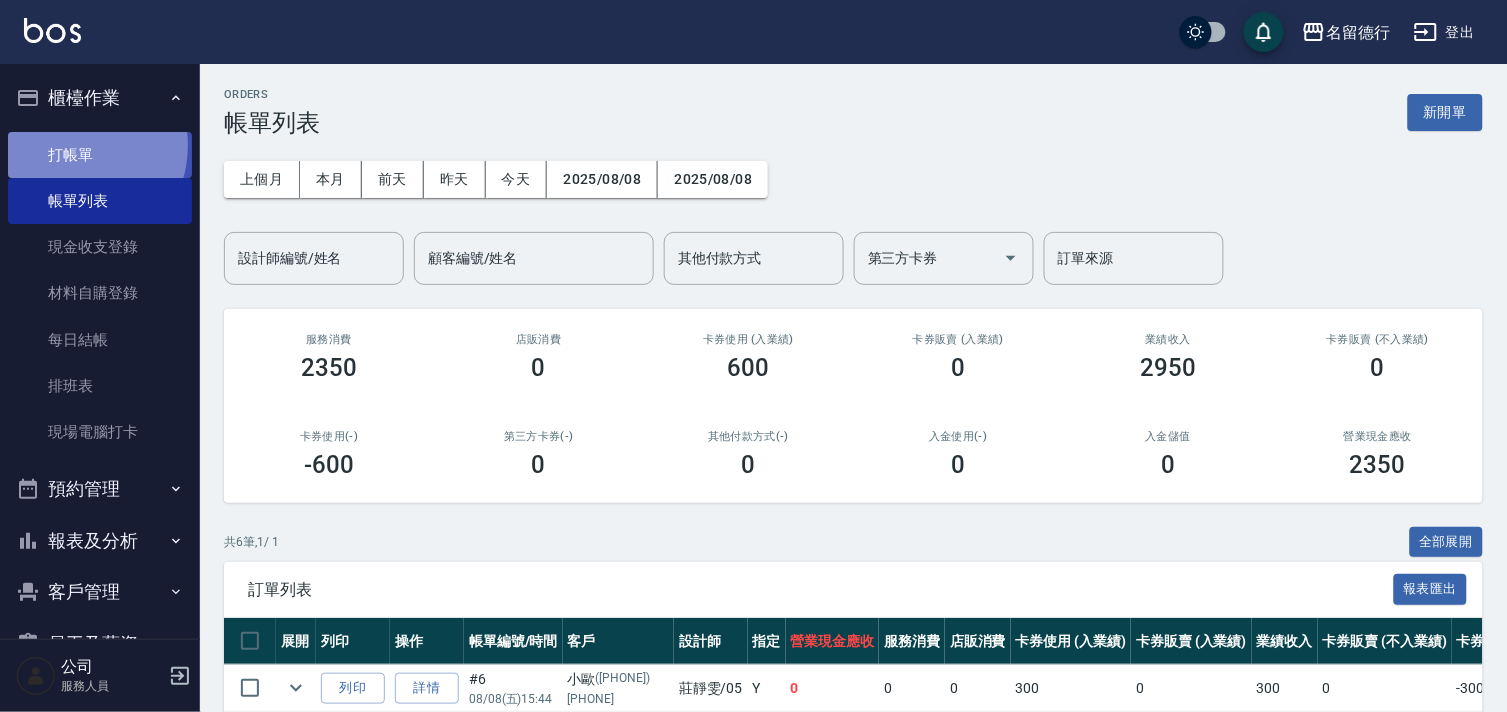 click on "打帳單" at bounding box center [100, 155] 